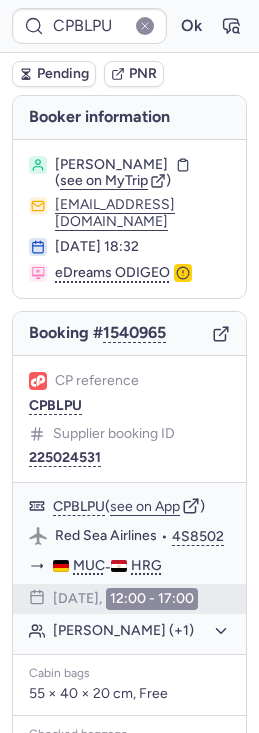 scroll, scrollTop: 0, scrollLeft: 0, axis: both 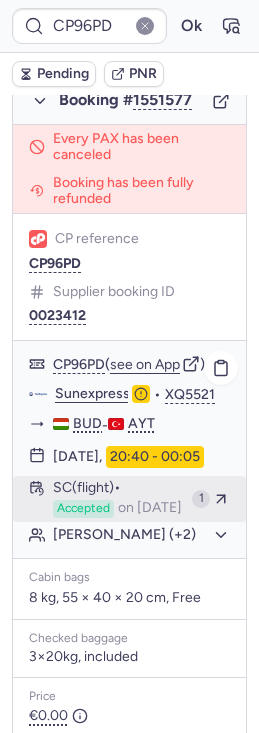 click on "SC   (flight)  Accepted  on [DATE]" at bounding box center (118, 499) 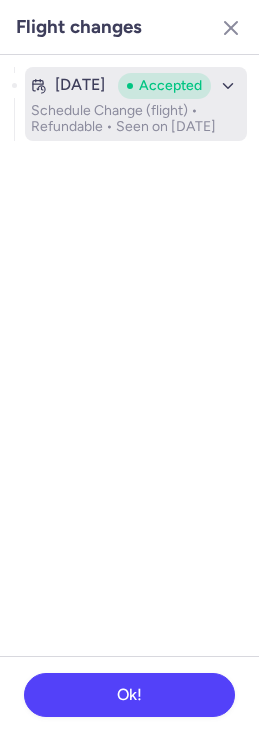 click on "[DATE] Accepted Schedule Change (flight) • Refundable • Seen on [DATE]" at bounding box center [136, 104] 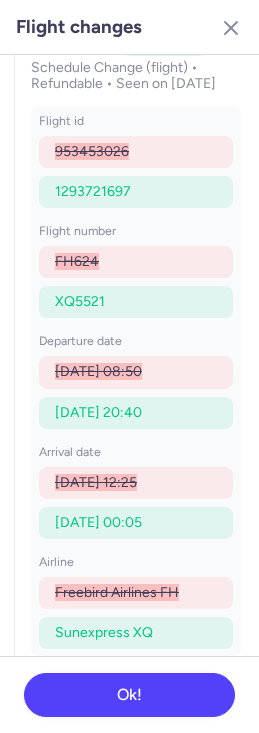 scroll, scrollTop: 44, scrollLeft: 0, axis: vertical 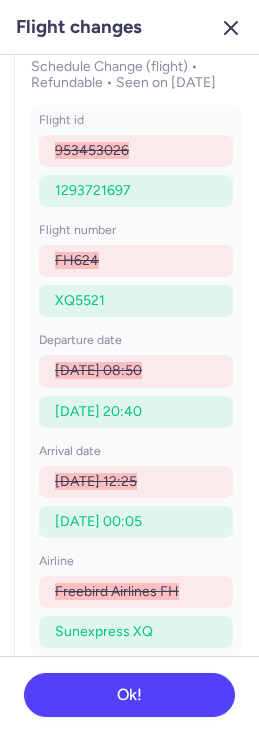 click 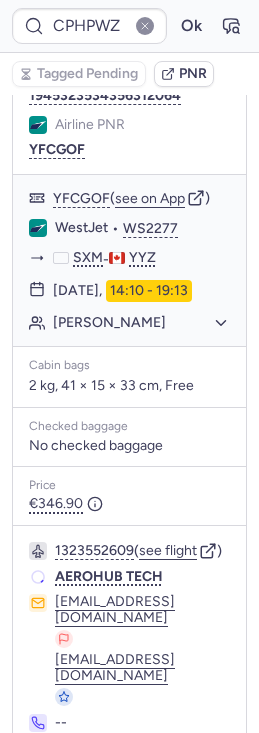 scroll, scrollTop: 360, scrollLeft: 0, axis: vertical 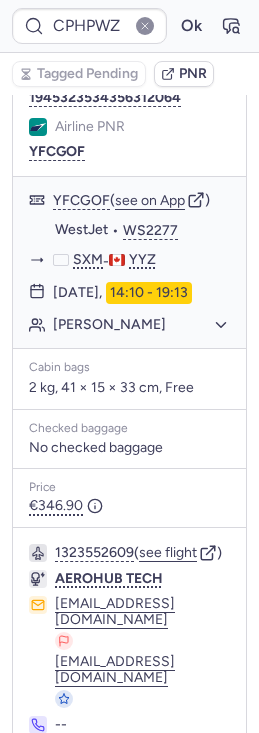 type on "CPWXI8" 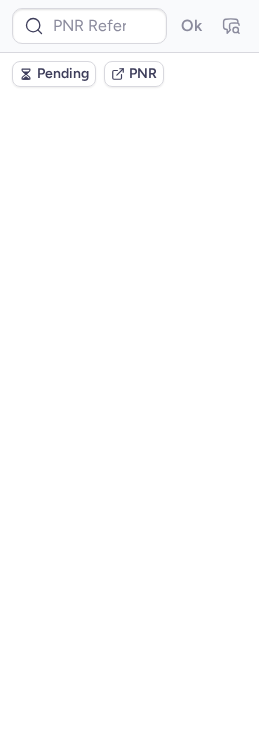scroll, scrollTop: 0, scrollLeft: 0, axis: both 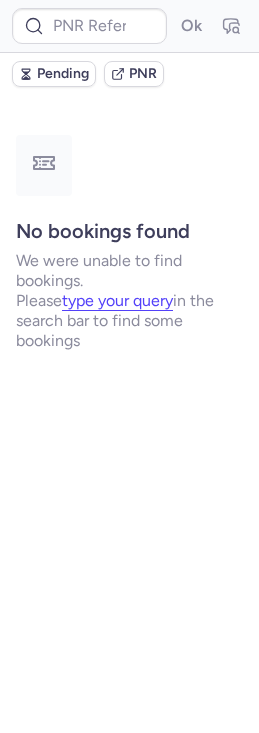 type on "CPH2KJ" 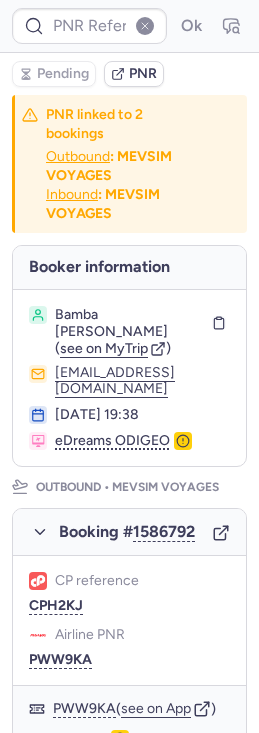 type on "CPHVVZ" 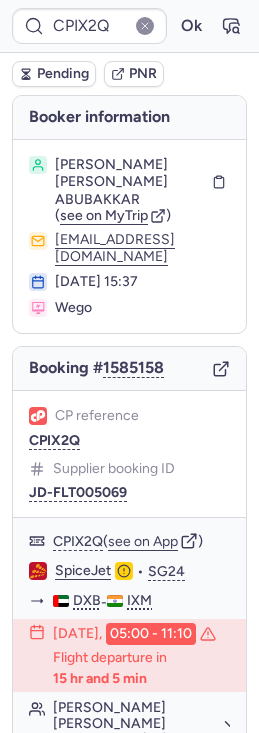 type on "CPNDSQ" 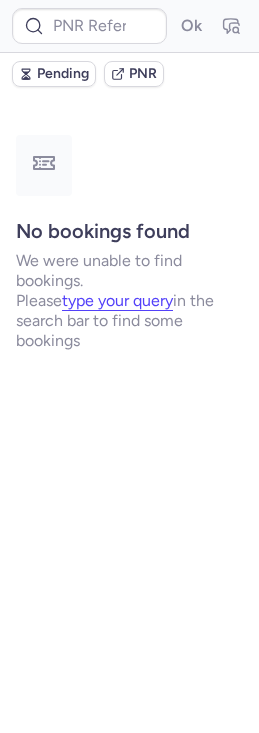 type on "CPLTQJ" 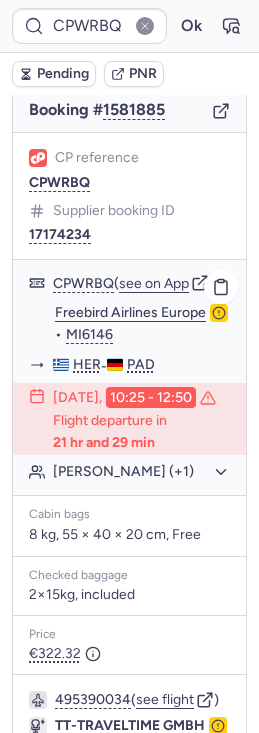 scroll, scrollTop: 220, scrollLeft: 0, axis: vertical 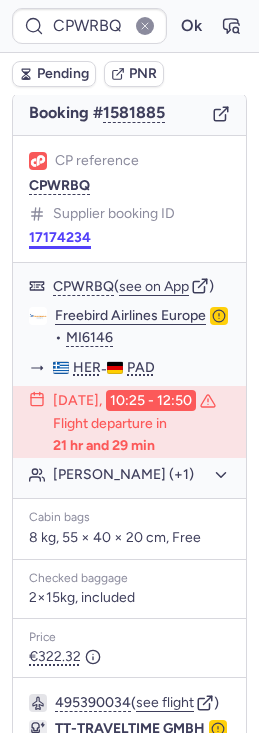 click on "17174234" at bounding box center [60, 238] 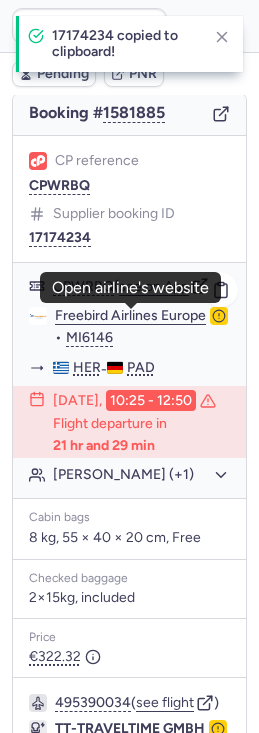 click on "Freebird Airlines Europe" 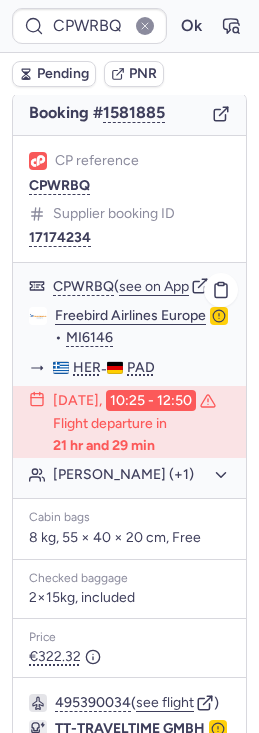click on "[PERSON_NAME] (+1)" 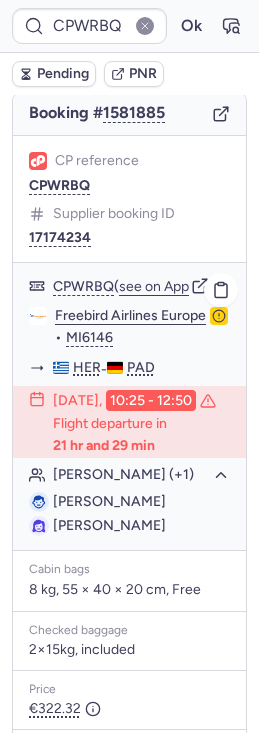 drag, startPoint x: 55, startPoint y: 520, endPoint x: 165, endPoint y: 518, distance: 110.01818 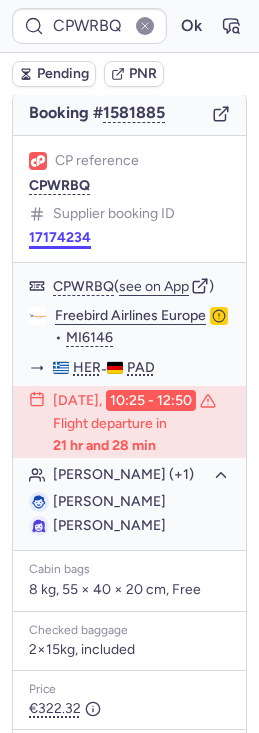click on "17174234" at bounding box center (60, 238) 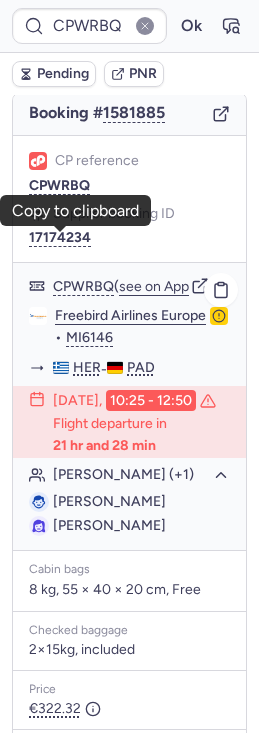 click on "[PERSON_NAME]" at bounding box center [109, 525] 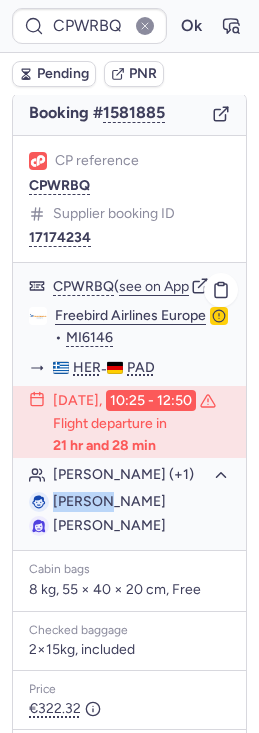 drag, startPoint x: 55, startPoint y: 526, endPoint x: 98, endPoint y: 525, distance: 43.011627 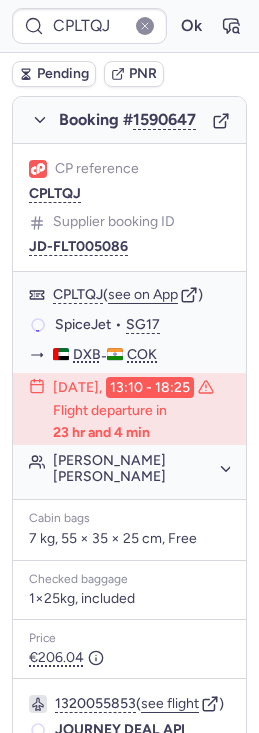 scroll, scrollTop: 388, scrollLeft: 0, axis: vertical 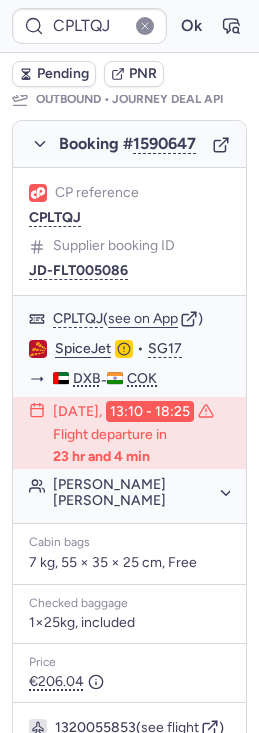 type on "CPSFHB" 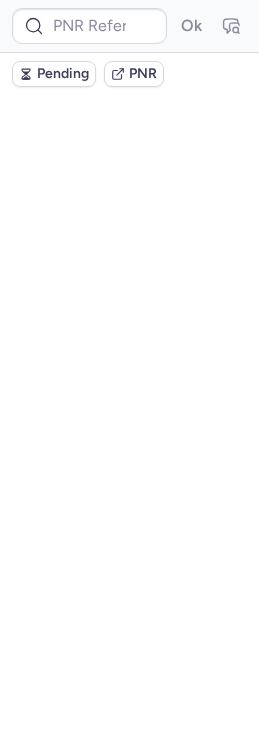 scroll, scrollTop: 0, scrollLeft: 0, axis: both 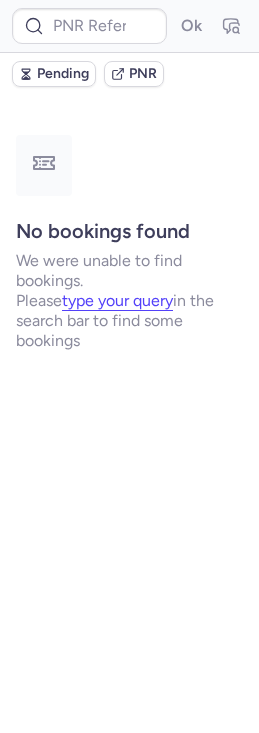 type on "917443616193325002" 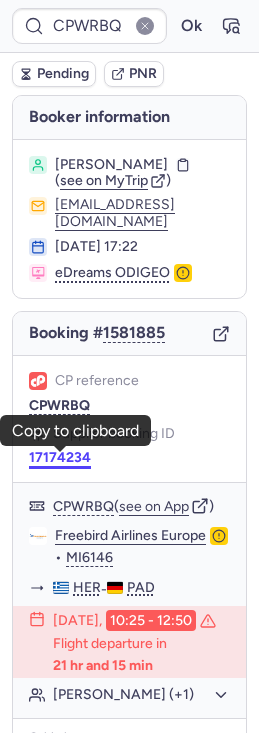 click on "17174234" at bounding box center [60, 458] 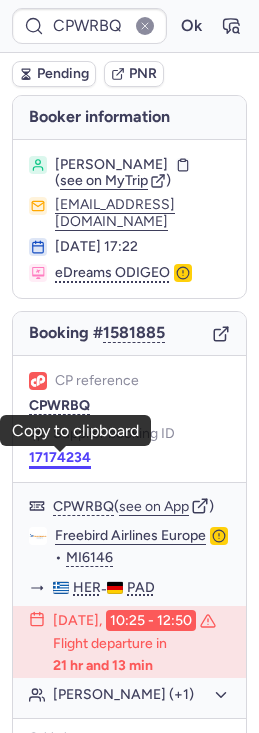 scroll, scrollTop: 428, scrollLeft: 0, axis: vertical 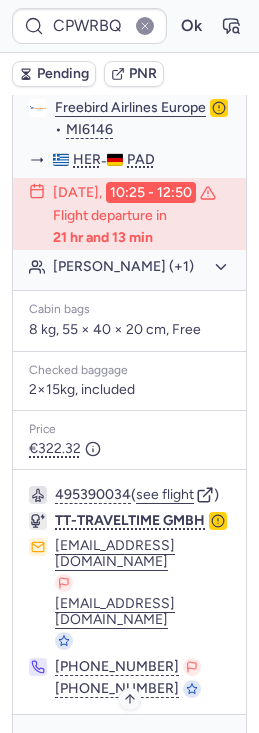 click on "Specific conditions" at bounding box center [129, 743] 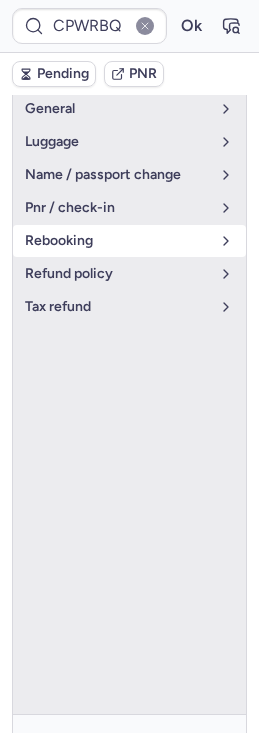 scroll, scrollTop: 352, scrollLeft: 0, axis: vertical 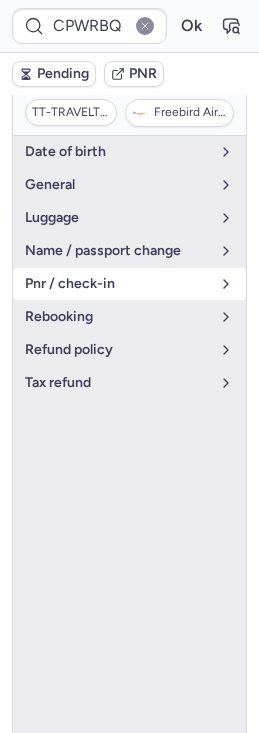 click on "pnr / check-in" at bounding box center [117, 284] 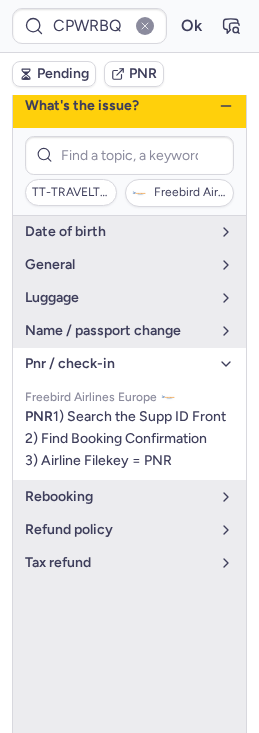 scroll, scrollTop: 240, scrollLeft: 0, axis: vertical 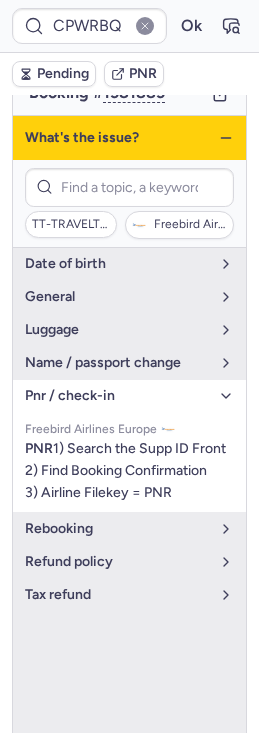 click 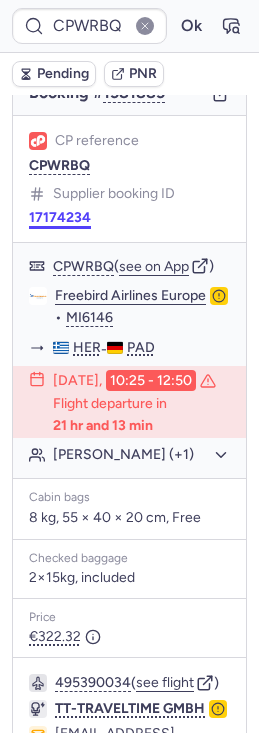 click on "17174234" at bounding box center (60, 218) 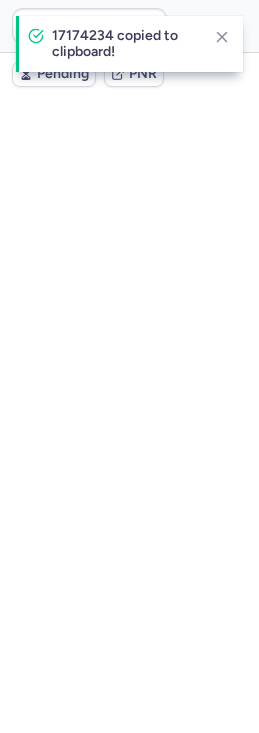 scroll, scrollTop: 0, scrollLeft: 0, axis: both 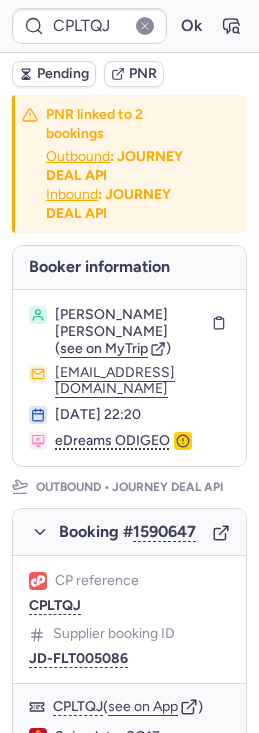 type on "CPWRBQ" 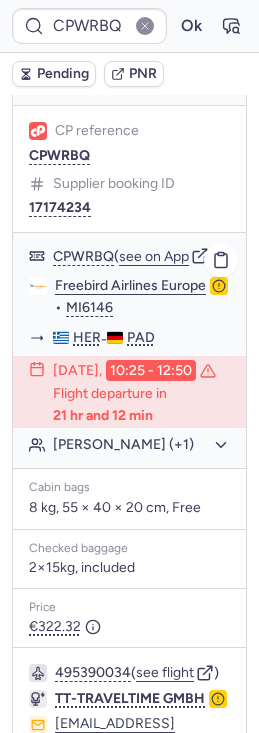 scroll, scrollTop: 428, scrollLeft: 0, axis: vertical 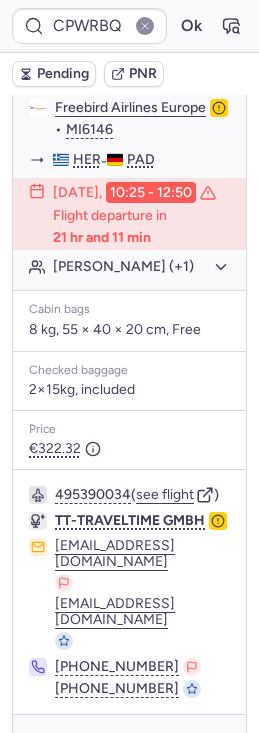 click on "Specific conditions" at bounding box center [129, 743] 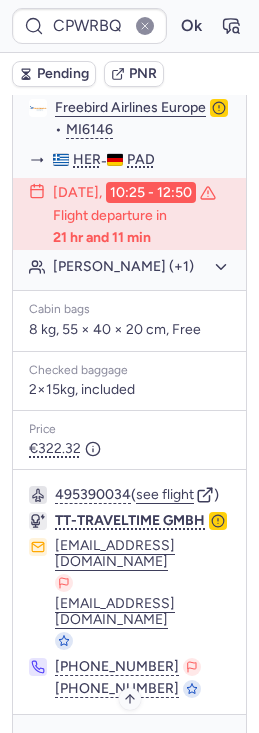 click on "Specific conditions" at bounding box center (137, 743) 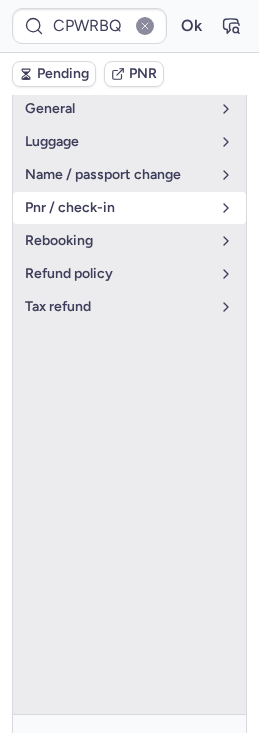 click on "pnr / check-in" at bounding box center [117, 208] 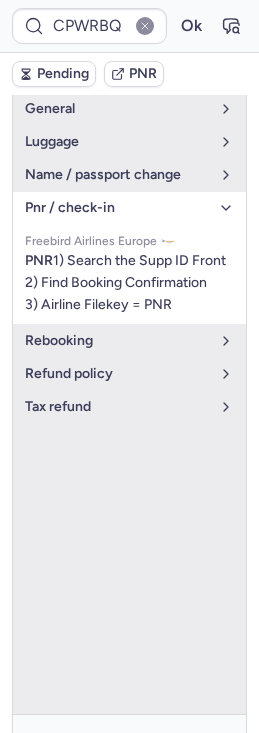 click on "pnr / check-in" at bounding box center (117, 208) 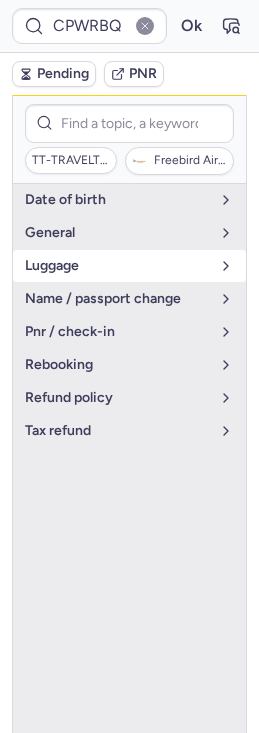 scroll, scrollTop: 271, scrollLeft: 0, axis: vertical 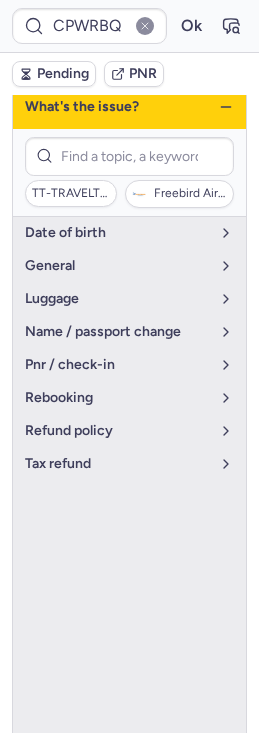click 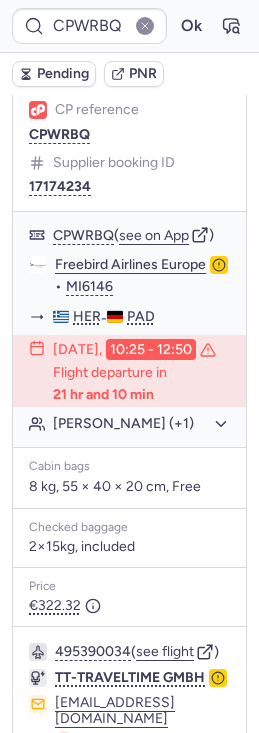 scroll, scrollTop: 428, scrollLeft: 0, axis: vertical 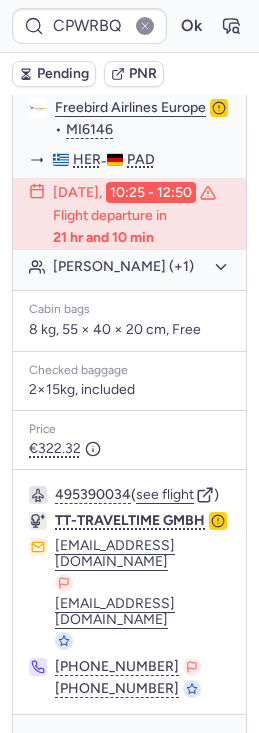 click on "Specific conditions" at bounding box center [129, 743] 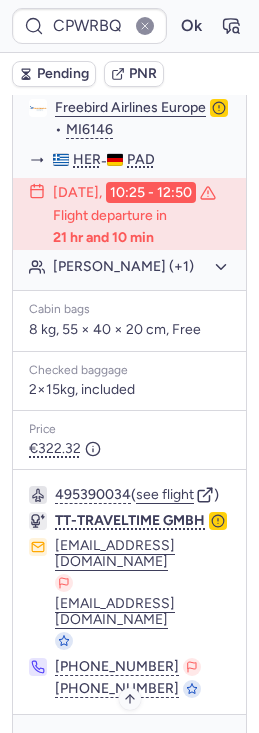 click on "Specific conditions" at bounding box center [137, 743] 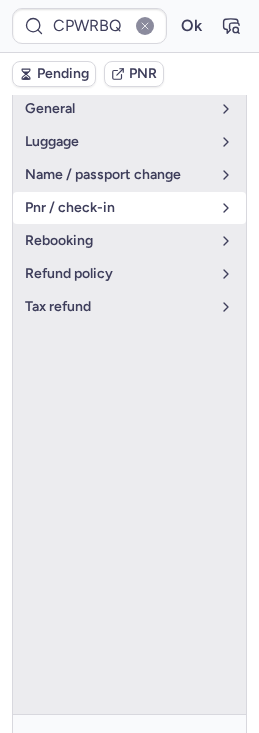 click on "pnr / check-in" at bounding box center (117, 208) 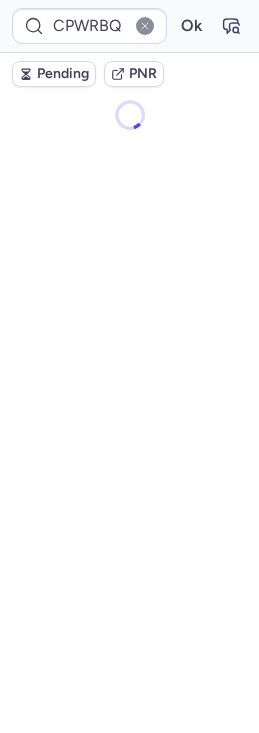 scroll, scrollTop: 0, scrollLeft: 0, axis: both 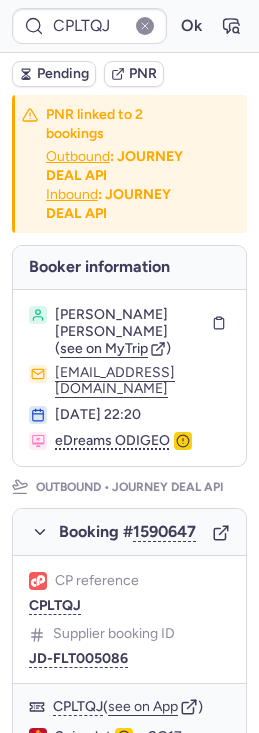 type on "CPBXZT" 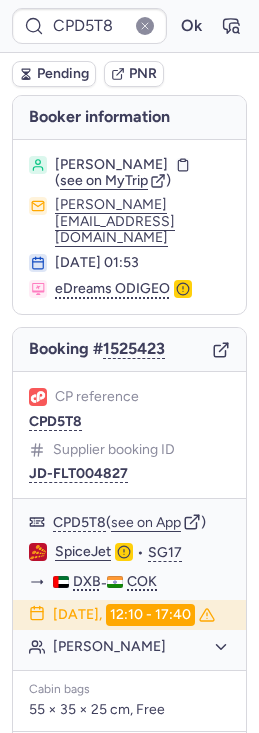 type on "CPECIF" 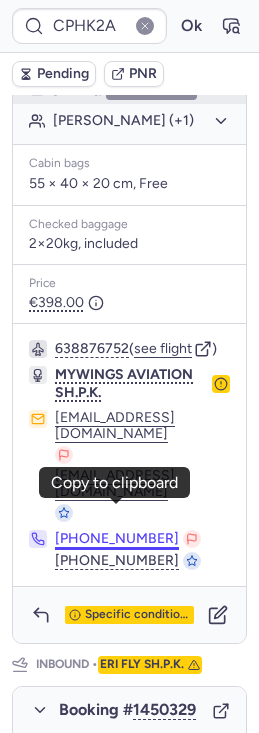scroll, scrollTop: 634, scrollLeft: 0, axis: vertical 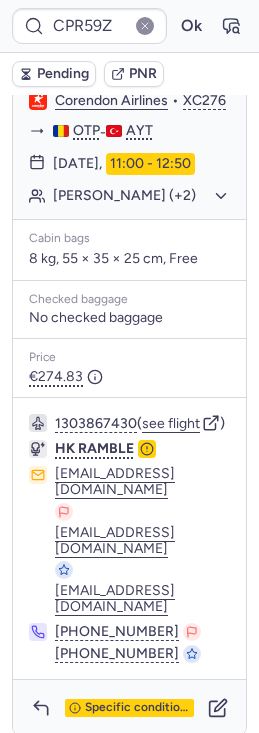 type on "CPHK2A" 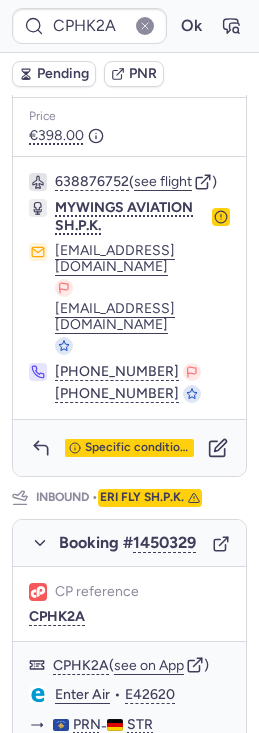 scroll, scrollTop: 793, scrollLeft: 0, axis: vertical 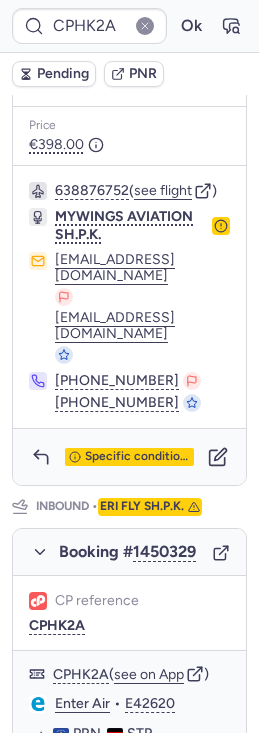 click on "Specific conditions" at bounding box center [129, 457] 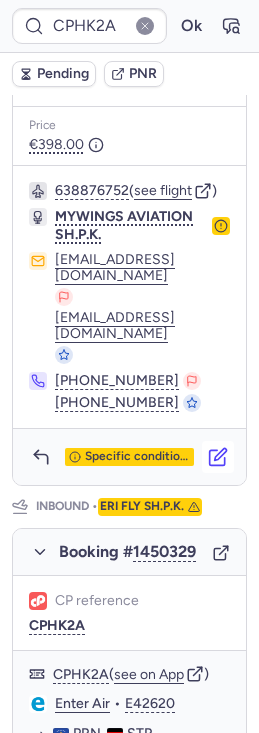 click 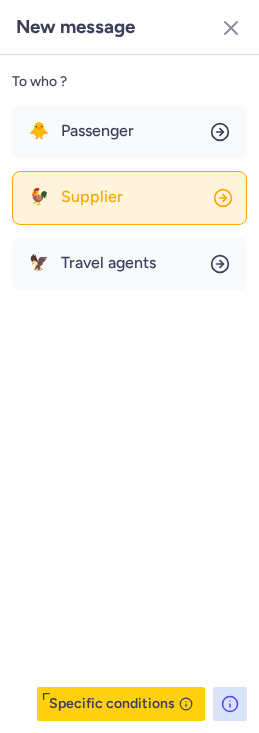 click on "🐓 Supplier" 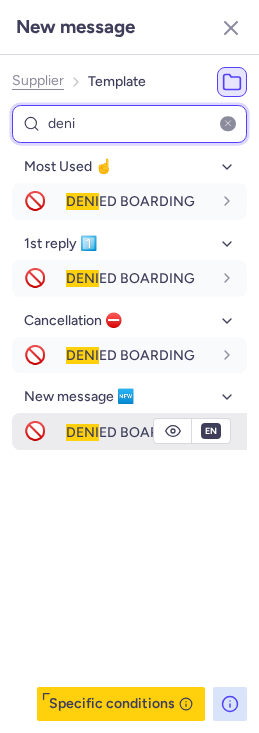 type on "deni" 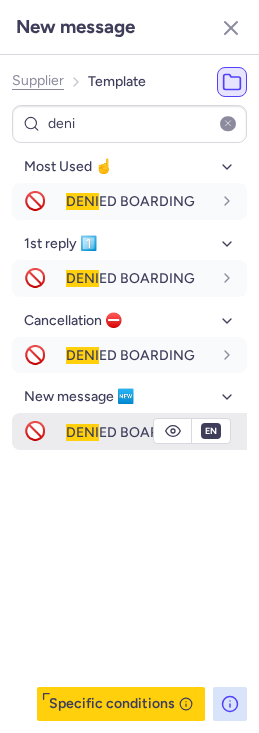click on "[PERSON_NAME] BOARDING" at bounding box center [130, 432] 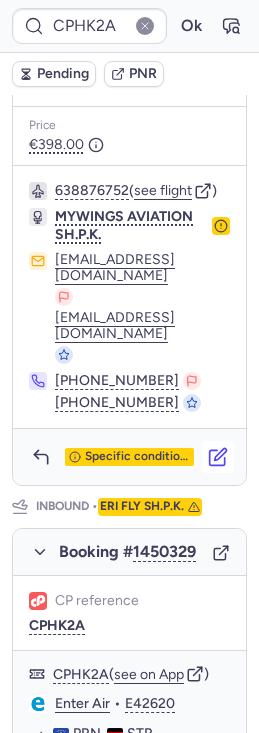 click 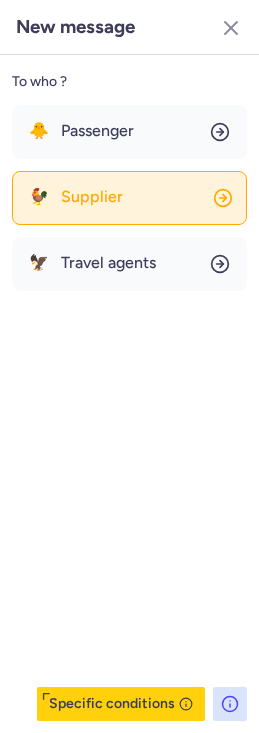 click on "🐓 Supplier" 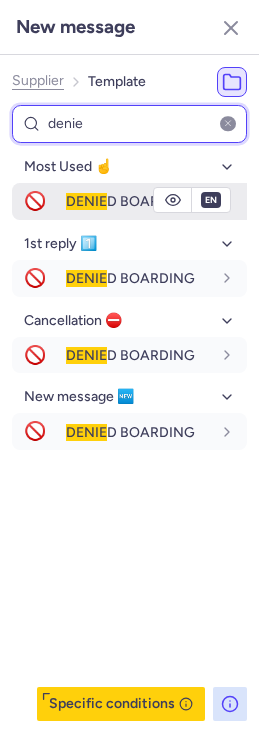 type on "denie" 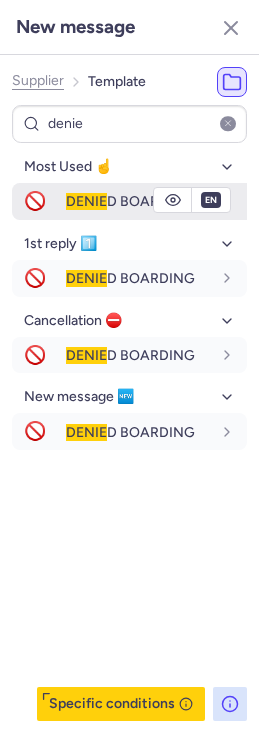 click on "DENIE" at bounding box center [86, 201] 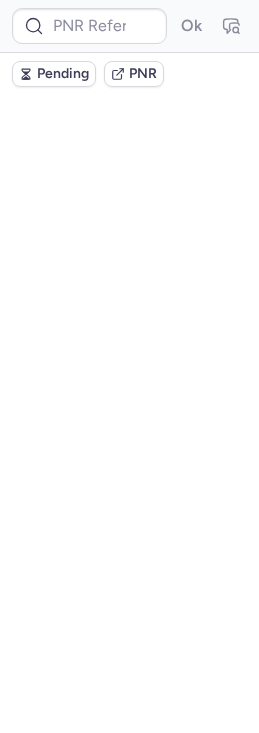 scroll, scrollTop: 0, scrollLeft: 0, axis: both 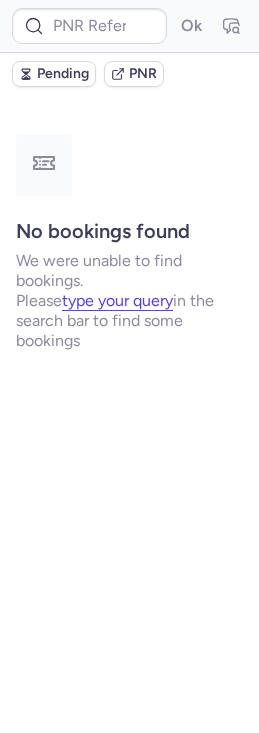 type on "CPHK2A" 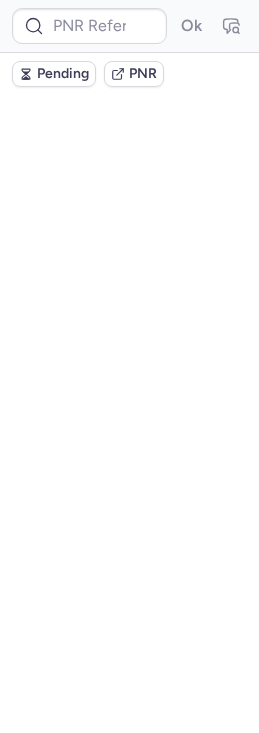 scroll, scrollTop: 0, scrollLeft: 0, axis: both 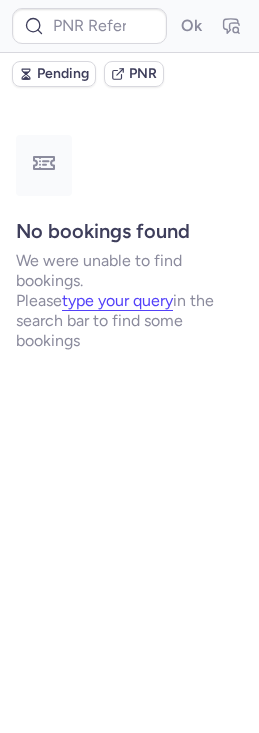 type on "CPECIF" 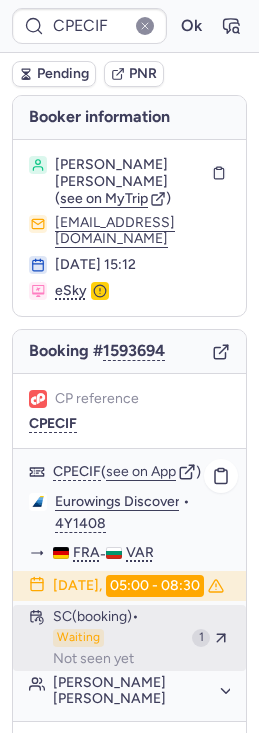 click on "SC   (booking)  Waiting Not seen yet 1" 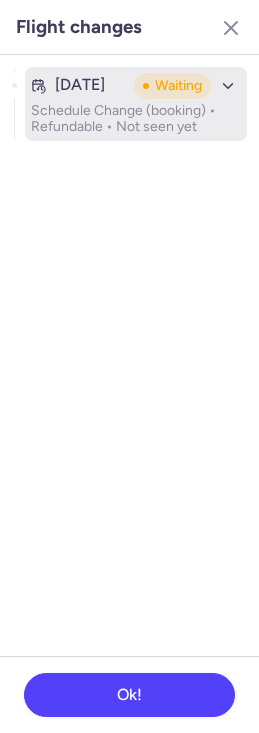 click on "[DATE] Waiting Schedule Change (booking) • Refundable • Not seen yet" at bounding box center (136, 104) 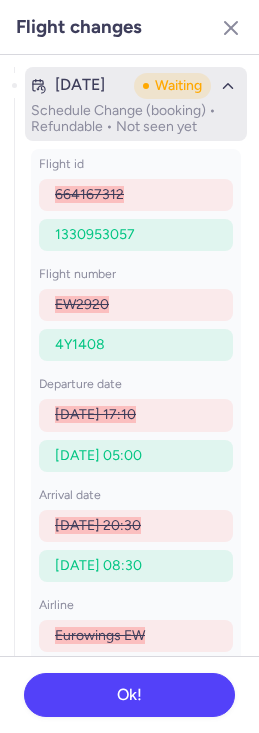 click 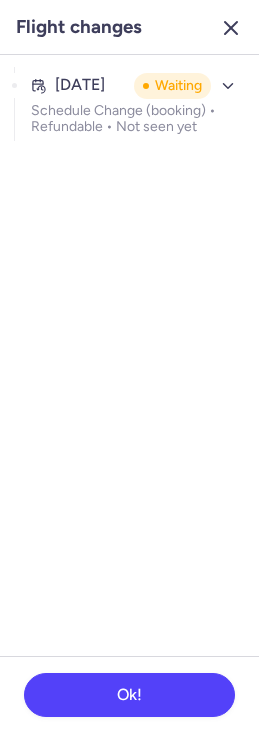 click 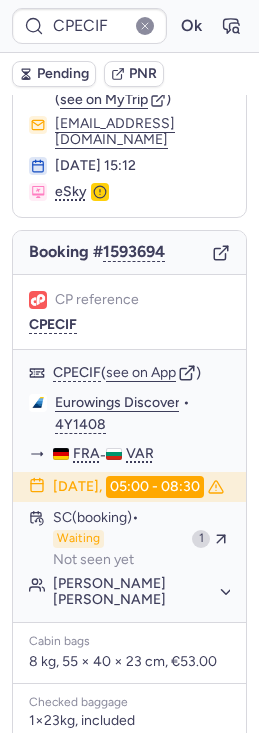scroll, scrollTop: 0, scrollLeft: 0, axis: both 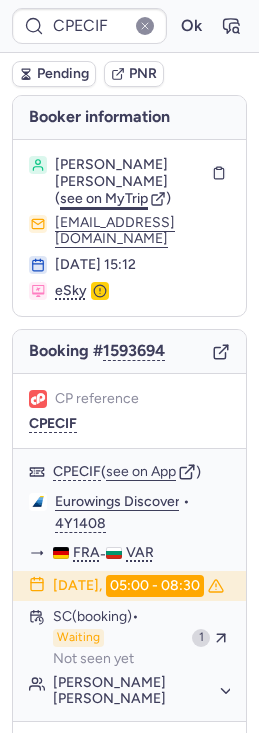 click on "see on MyTrip" at bounding box center [104, 198] 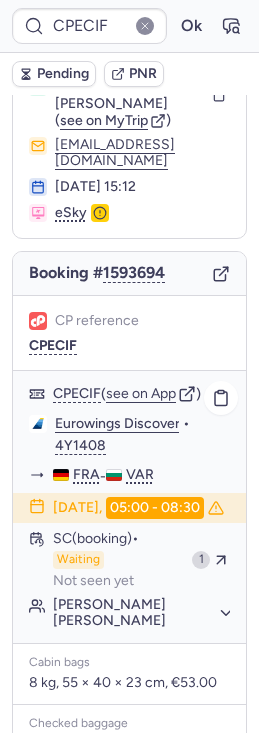scroll, scrollTop: 102, scrollLeft: 0, axis: vertical 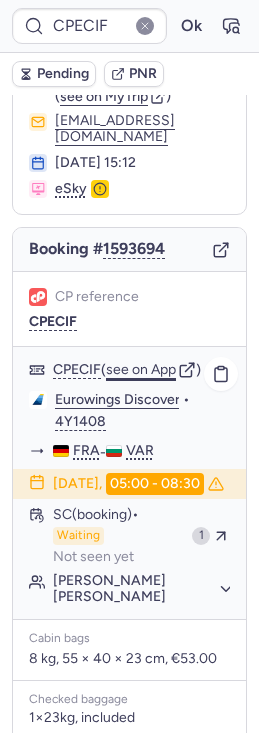 click on "see on App" 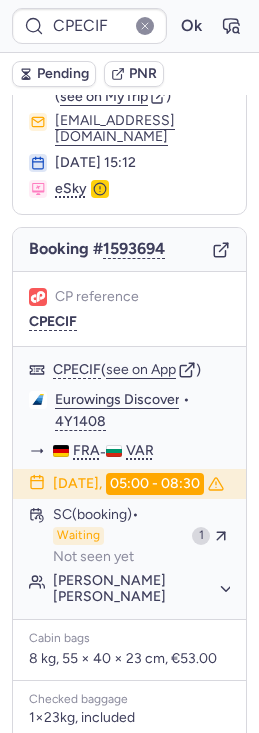 scroll, scrollTop: 0, scrollLeft: 0, axis: both 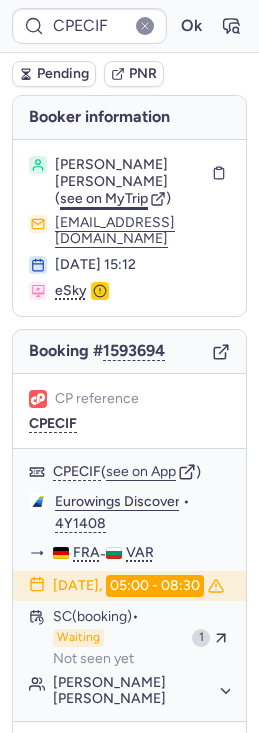click on "see on MyTrip" at bounding box center [104, 198] 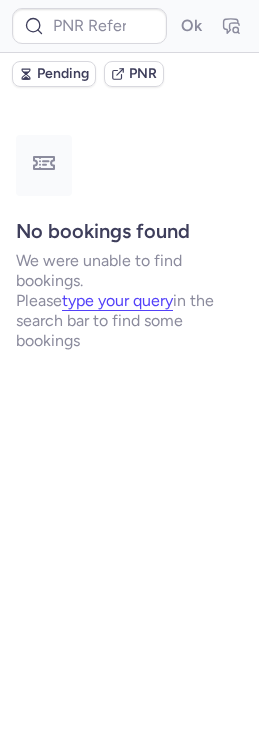 type on "CPHK2A" 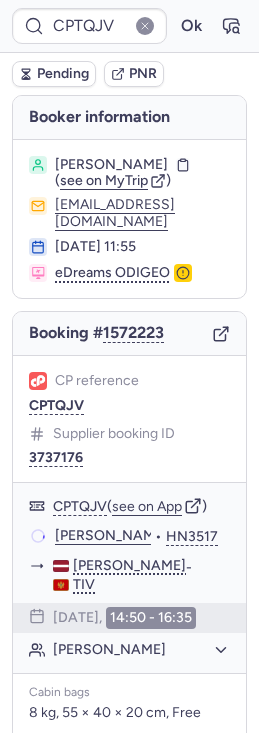 type on "CPLTQJ" 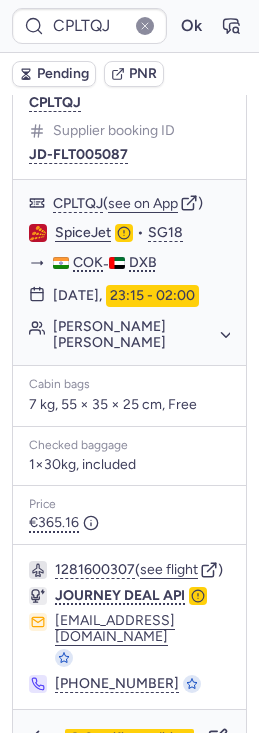 scroll, scrollTop: 1349, scrollLeft: 0, axis: vertical 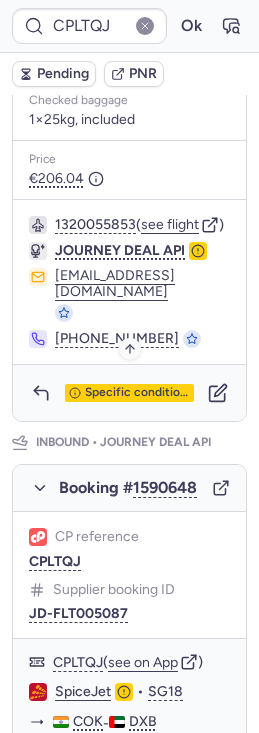 click on "Specific conditions" at bounding box center [137, 393] 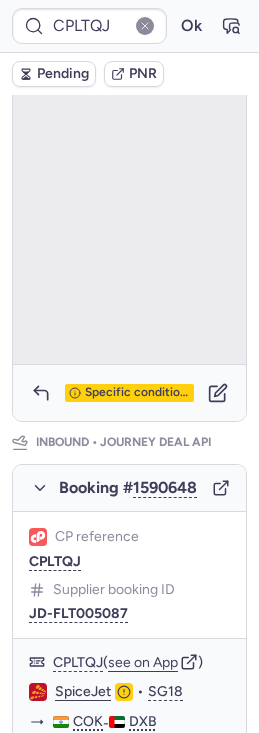 scroll, scrollTop: 283, scrollLeft: 0, axis: vertical 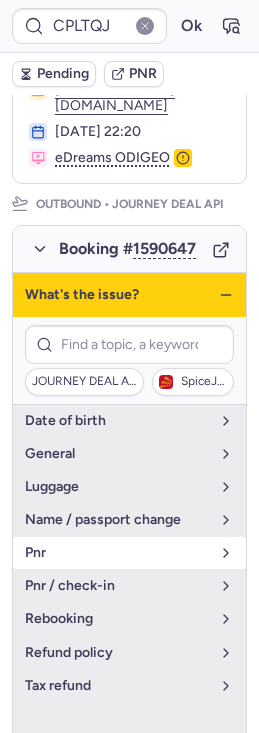click on "pnr" at bounding box center [117, 553] 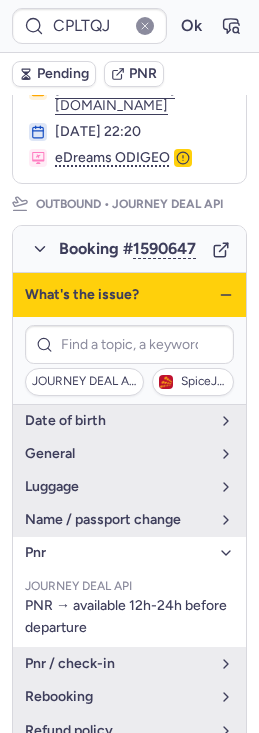 click on "pnr" at bounding box center (117, 553) 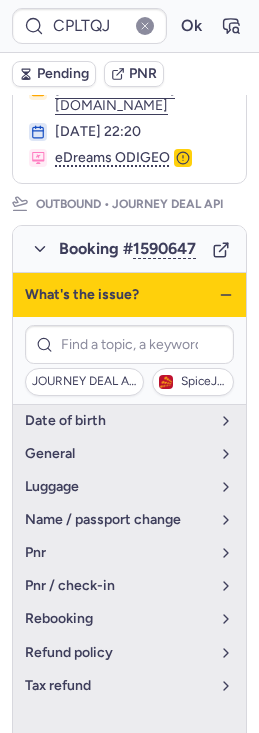 click 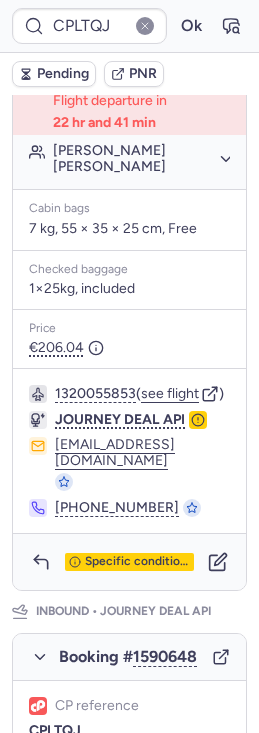 scroll, scrollTop: 723, scrollLeft: 0, axis: vertical 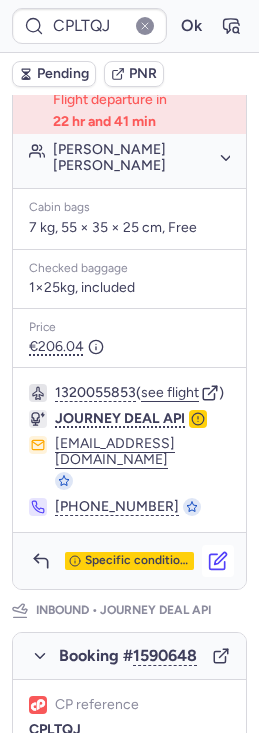 click 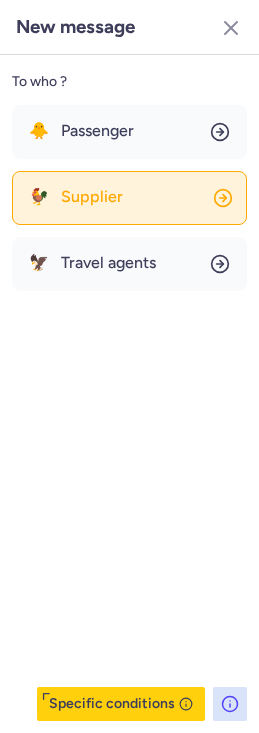 click on "🐓 Supplier" 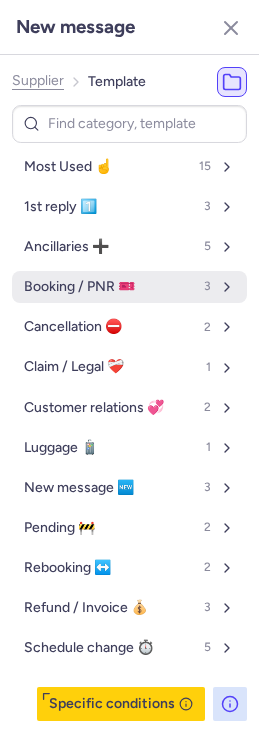 click on "Booking / PNR 🎫" at bounding box center [79, 287] 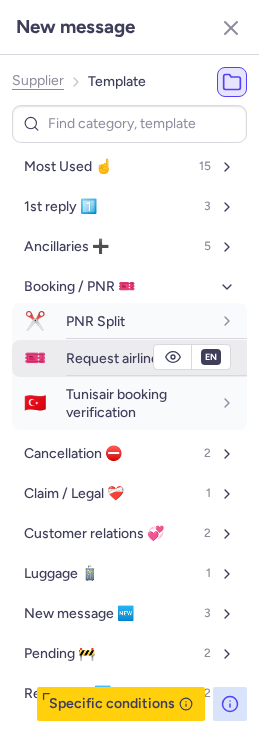 click on "Request airline PNR" at bounding box center [128, 358] 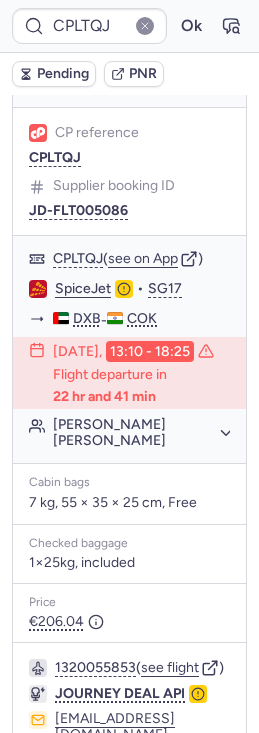 scroll, scrollTop: 447, scrollLeft: 0, axis: vertical 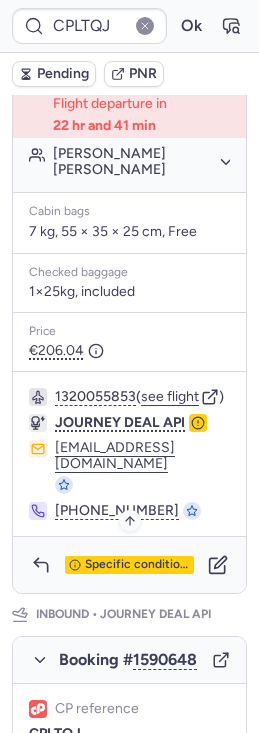 click on "Specific conditions" at bounding box center [137, 565] 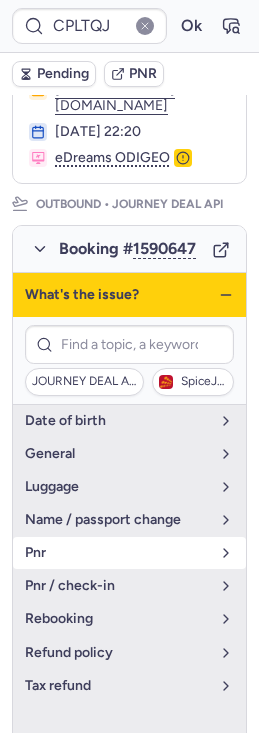 click on "pnr" at bounding box center (129, 553) 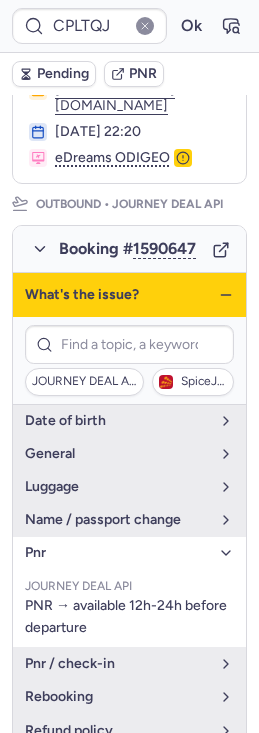 scroll, scrollTop: 304, scrollLeft: 0, axis: vertical 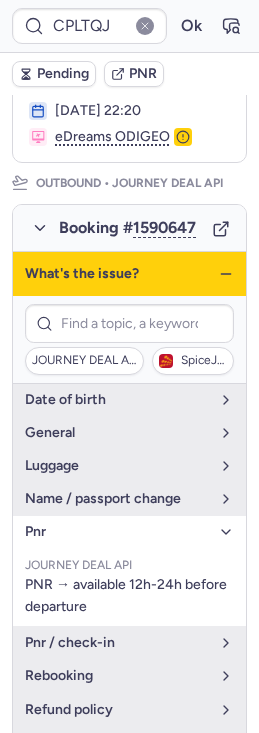 click on "pnr" at bounding box center (117, 532) 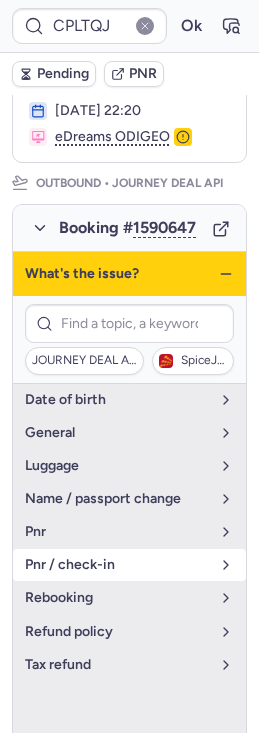 click on "pnr / check-in" at bounding box center [117, 565] 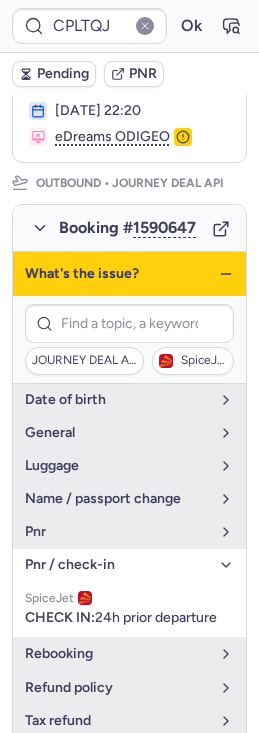 click on "pnr / check-in" at bounding box center (117, 565) 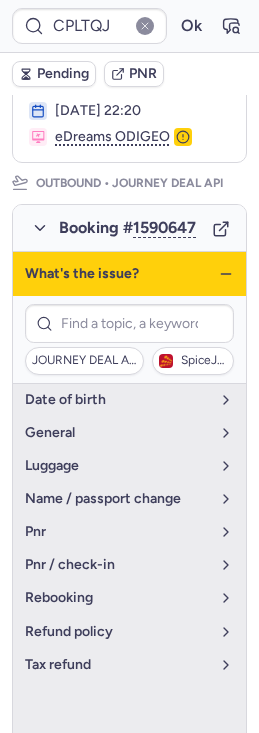 click 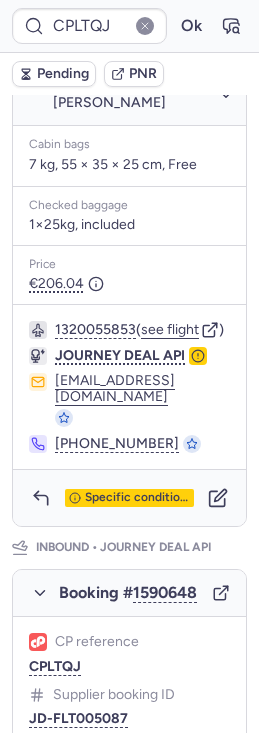 scroll, scrollTop: 1350, scrollLeft: 0, axis: vertical 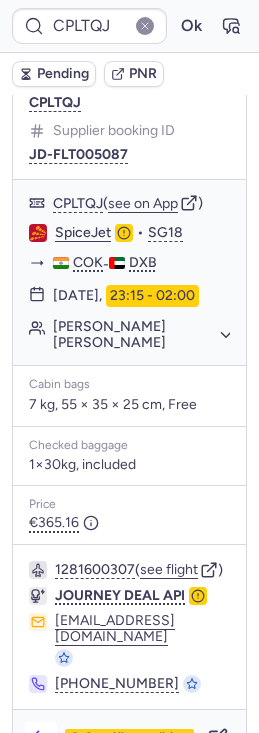 click 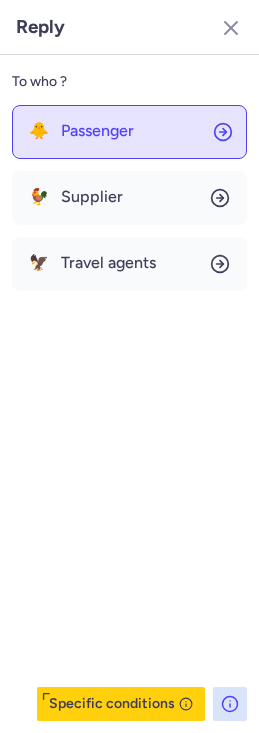 click on "🐥 Passenger" 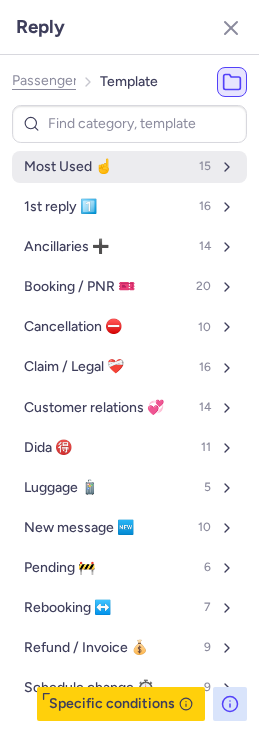 click on "Most Used ☝️" at bounding box center (68, 167) 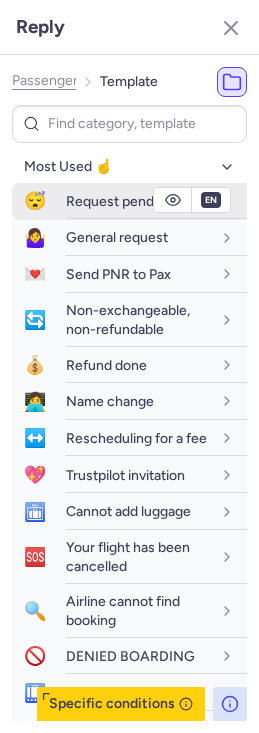 click on "Request pending" at bounding box center [119, 201] 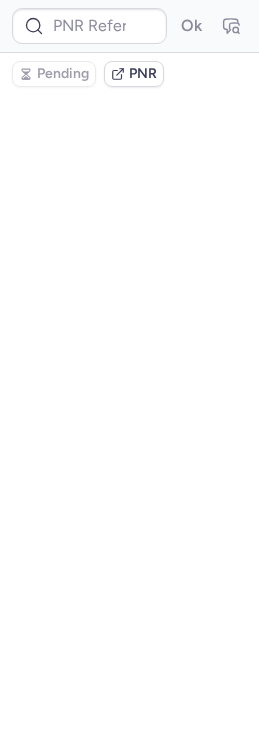 scroll, scrollTop: 0, scrollLeft: 0, axis: both 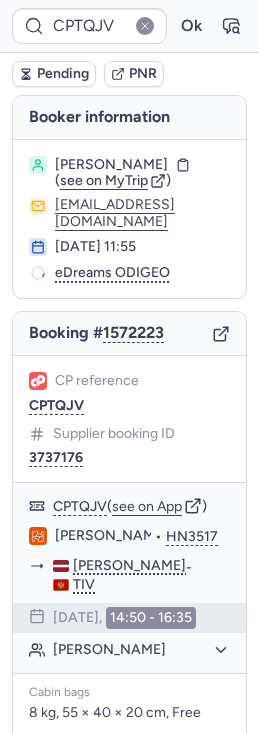 type on "CPLTQJ" 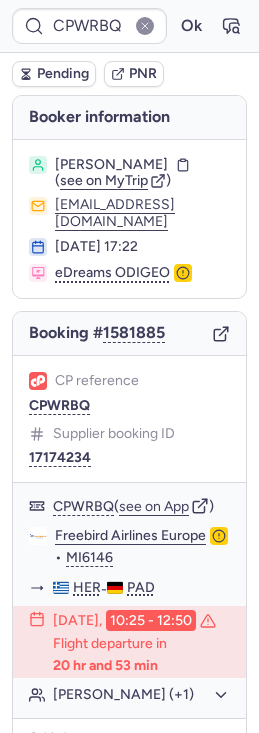 type on "DT1752755816475697" 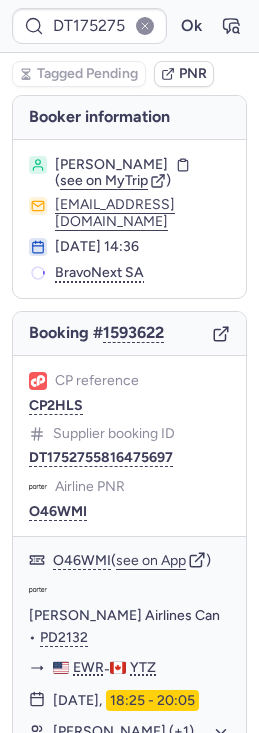 type on "CPHVVZ" 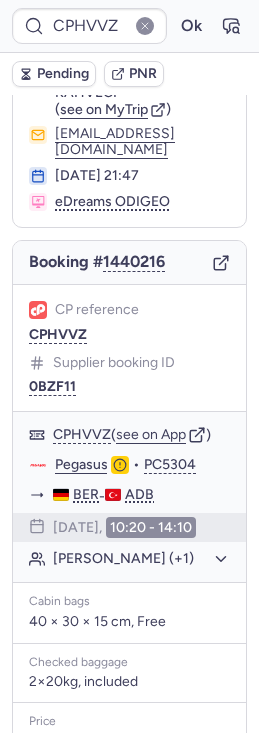 scroll, scrollTop: 90, scrollLeft: 0, axis: vertical 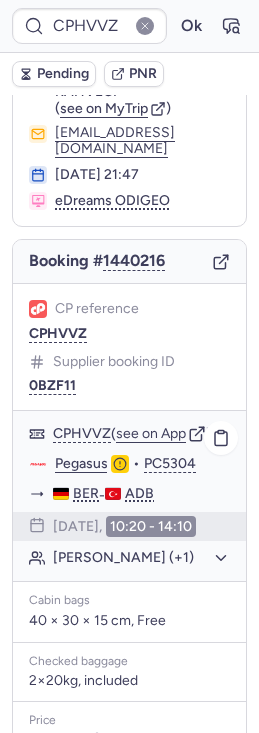 click on "[PERSON_NAME] (+1)" 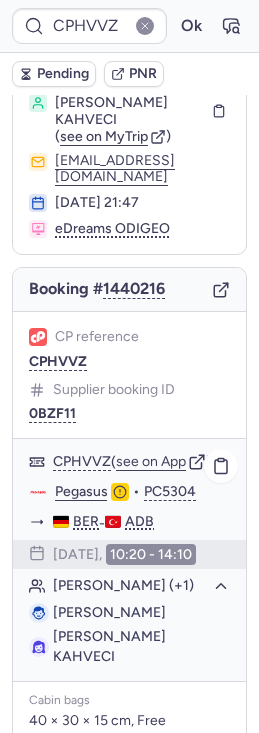 scroll, scrollTop: 0, scrollLeft: 0, axis: both 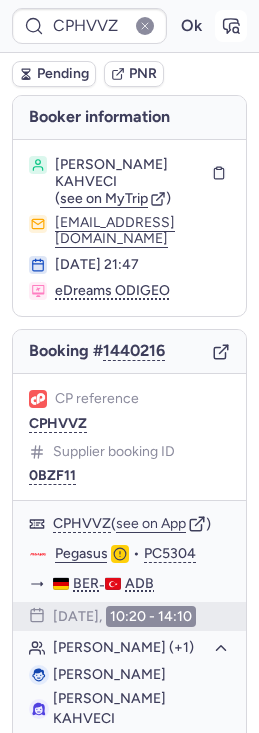 click 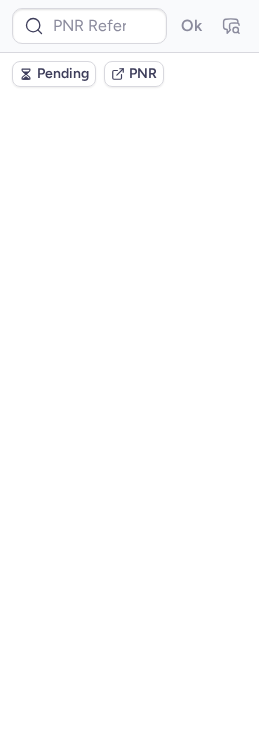 scroll, scrollTop: 0, scrollLeft: 0, axis: both 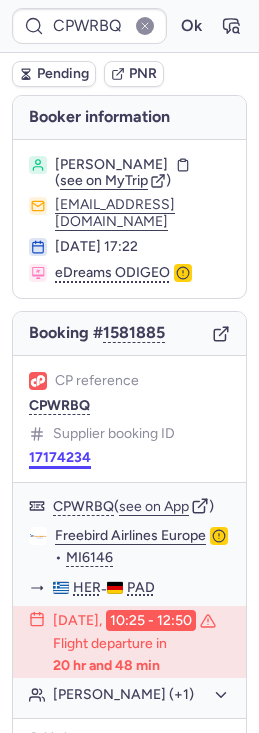 click on "17174234" at bounding box center (60, 458) 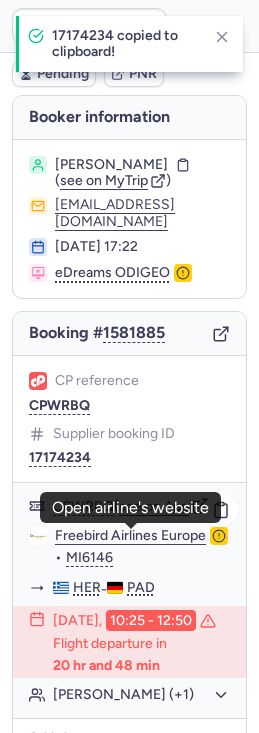 click on "Freebird Airlines Europe" 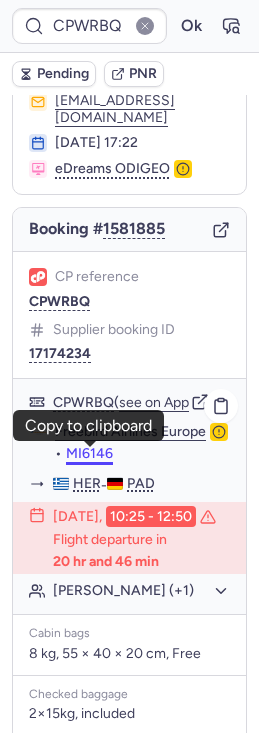 scroll, scrollTop: 105, scrollLeft: 0, axis: vertical 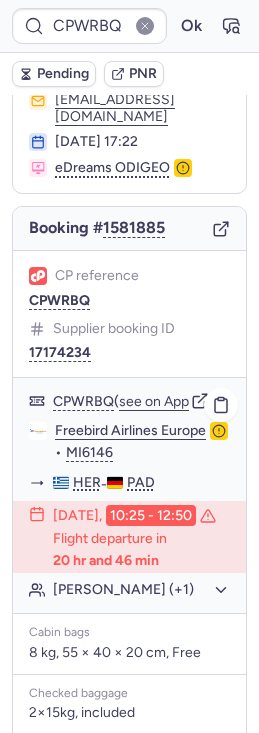 click on "Freebird Airlines Europe" 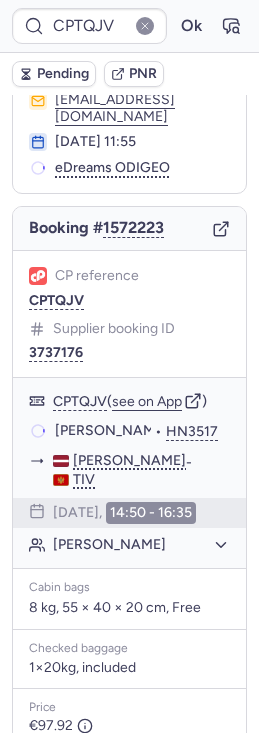 type on "CPNDSQ" 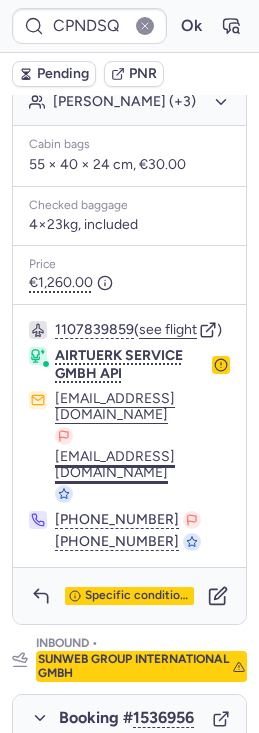 scroll, scrollTop: 767, scrollLeft: 0, axis: vertical 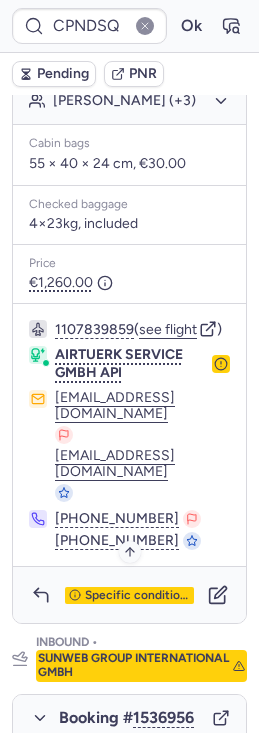 click on "Specific conditions" at bounding box center [137, 596] 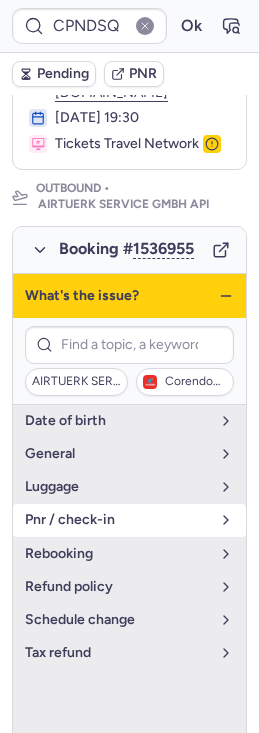 click on "pnr / check-in" at bounding box center [117, 520] 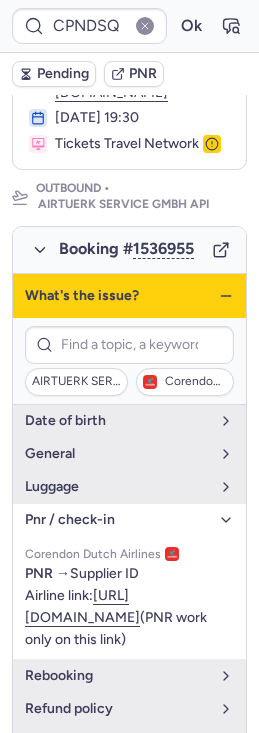 click on "pnr / check-in" at bounding box center [117, 520] 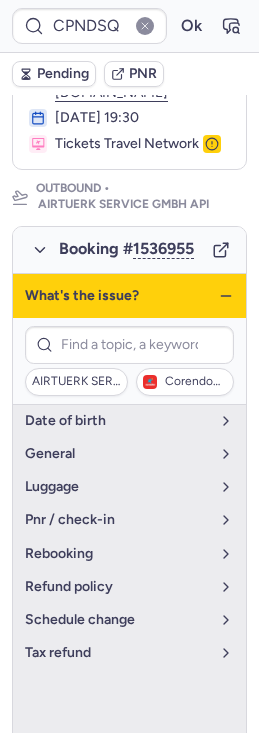 click 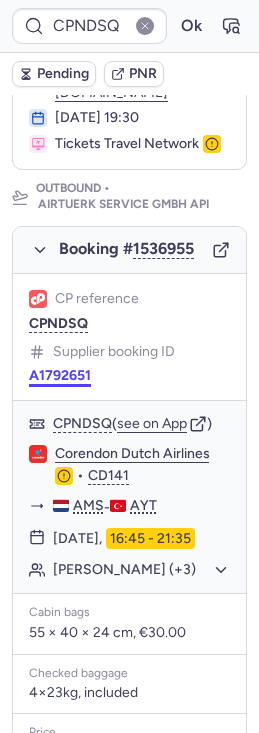 click on "A1792651" at bounding box center (60, 376) 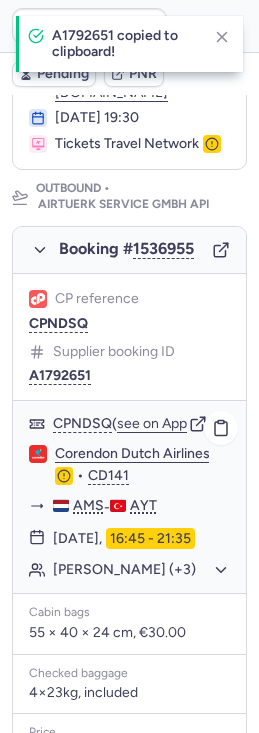 click on "Corendon Dutch Airlines" 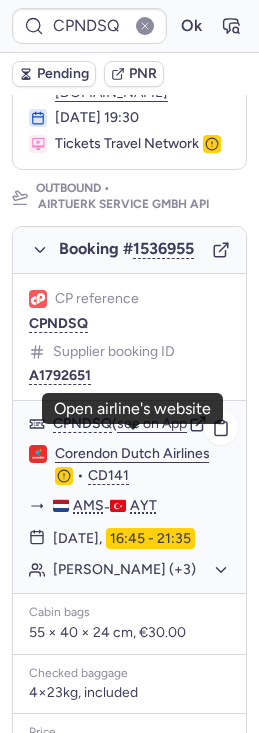 click on "[PERSON_NAME] (+3)" 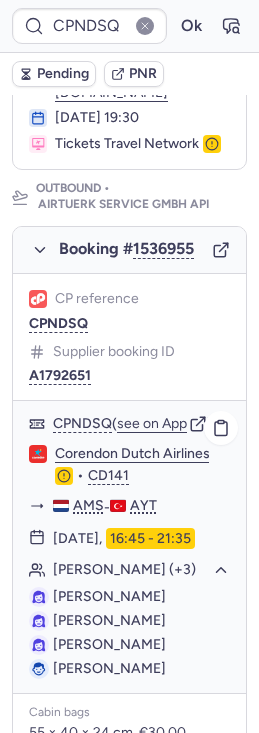drag, startPoint x: 54, startPoint y: 579, endPoint x: 177, endPoint y: 578, distance: 123.00407 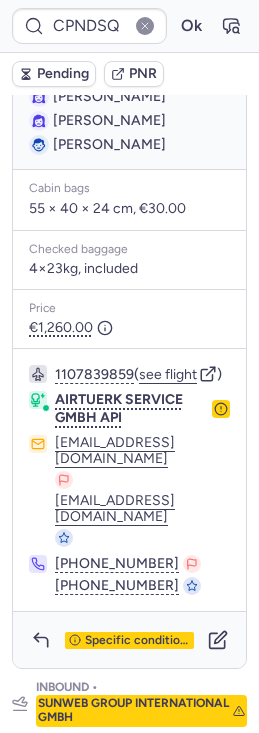 scroll, scrollTop: 821, scrollLeft: 0, axis: vertical 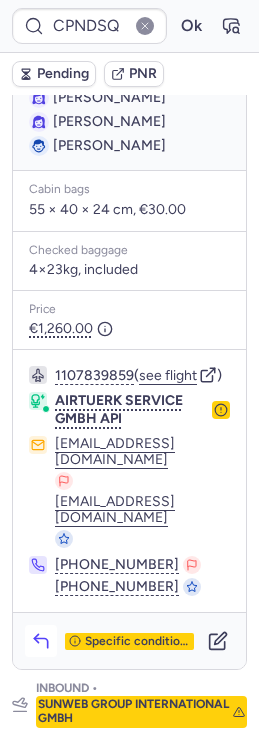 click 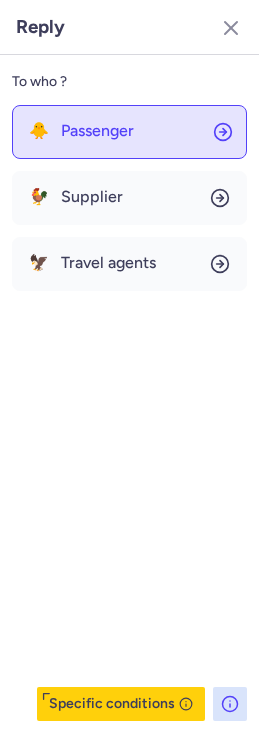 click on "🐥 Passenger" 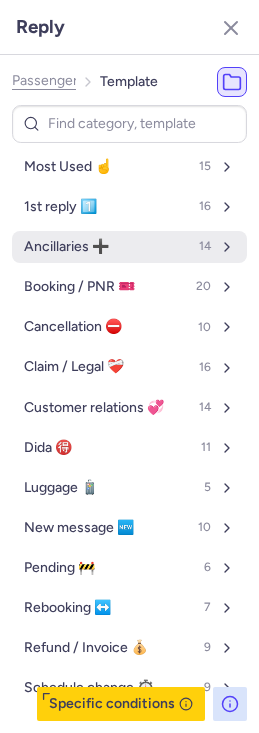 click on "Ancillaries ➕ 14" at bounding box center (129, 247) 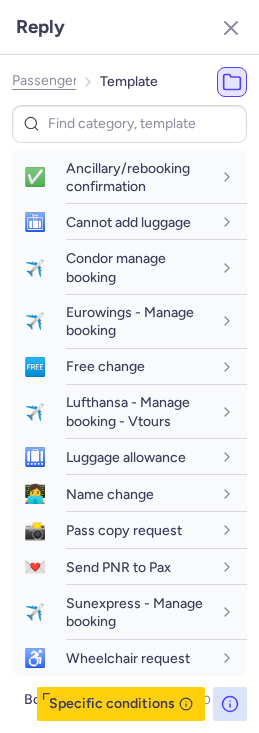 scroll, scrollTop: 185, scrollLeft: 0, axis: vertical 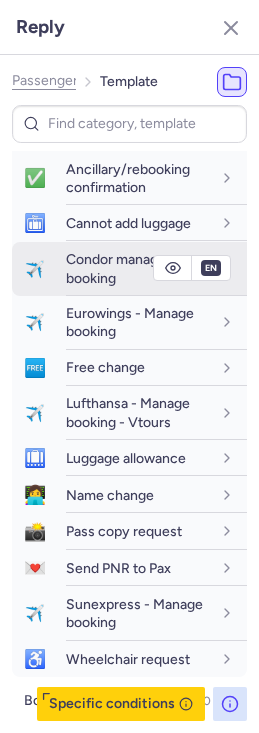 click on "Condor manage booking" at bounding box center [116, 268] 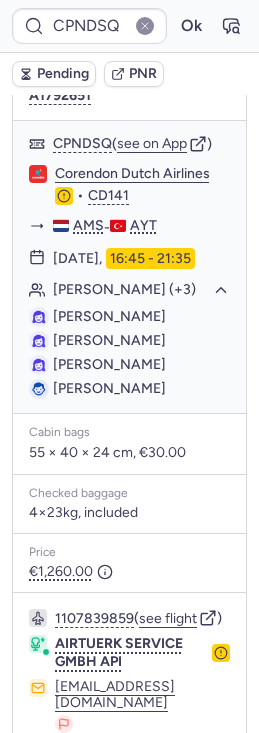scroll, scrollTop: 576, scrollLeft: 0, axis: vertical 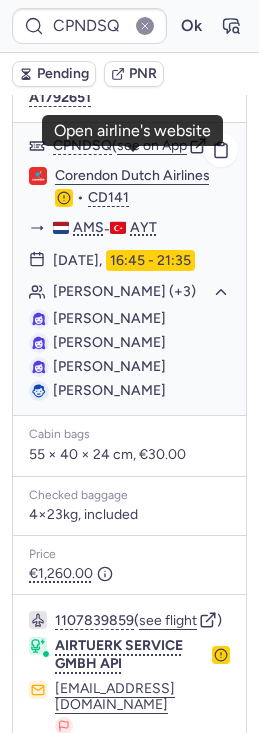 click on "Corendon Dutch Airlines" 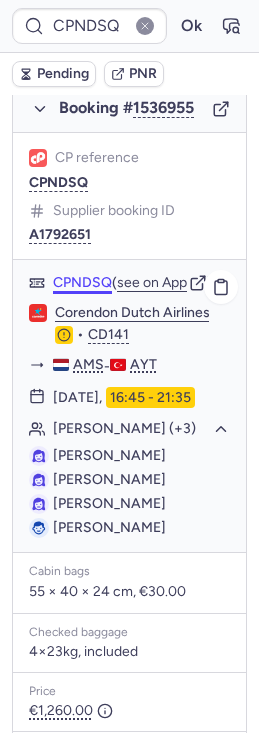 scroll, scrollTop: 437, scrollLeft: 0, axis: vertical 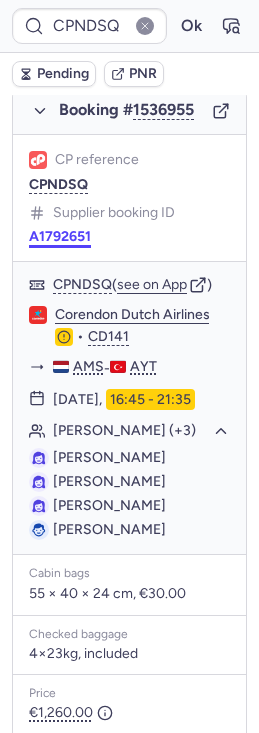 click on "A1792651" at bounding box center [60, 237] 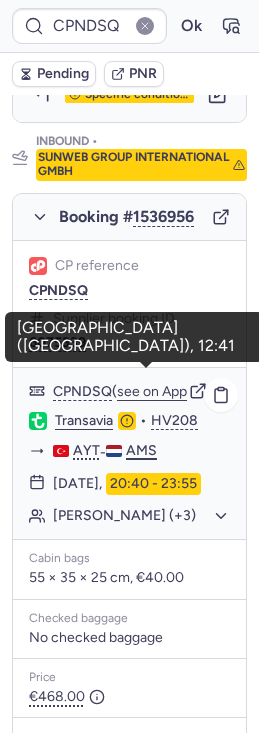 scroll, scrollTop: 1365, scrollLeft: 0, axis: vertical 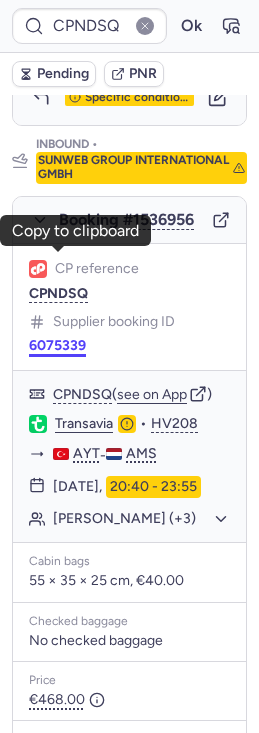 click on "6075339" at bounding box center (57, 346) 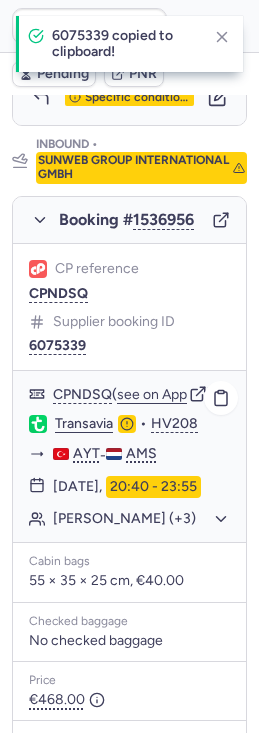 click on "Transavia" 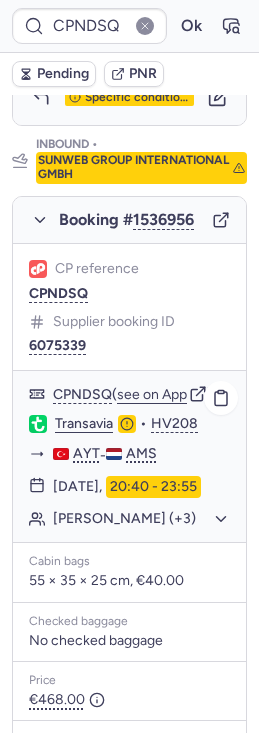 click on "[PERSON_NAME] (+3)" 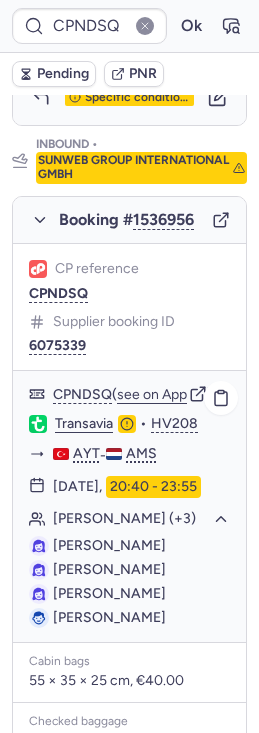 drag, startPoint x: 56, startPoint y: 480, endPoint x: 169, endPoint y: 480, distance: 113 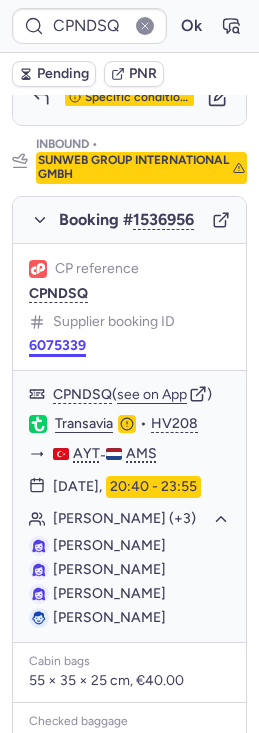 click on "6075339" at bounding box center [57, 346] 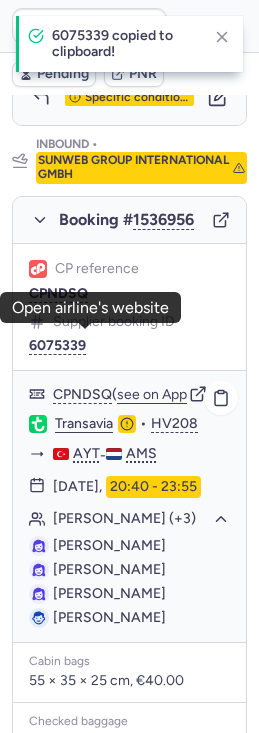 click on "Transavia" 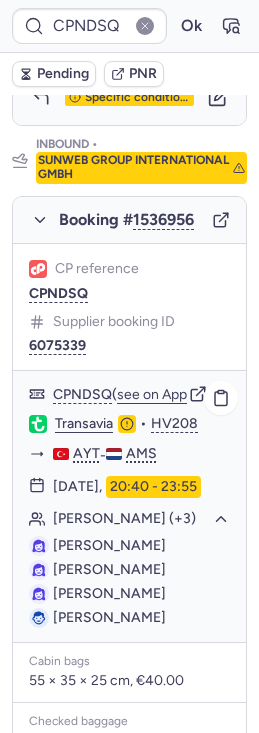 type 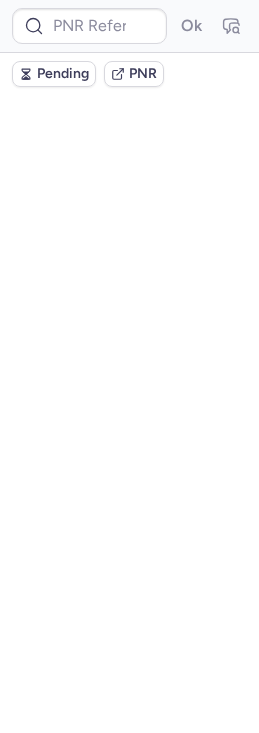 scroll, scrollTop: 0, scrollLeft: 0, axis: both 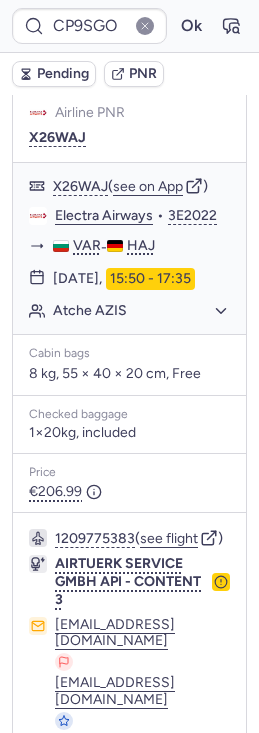 click on "Specific conditions" at bounding box center (137, 823) 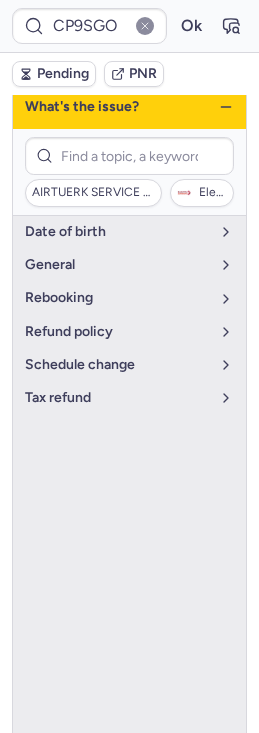 scroll, scrollTop: 1565, scrollLeft: 0, axis: vertical 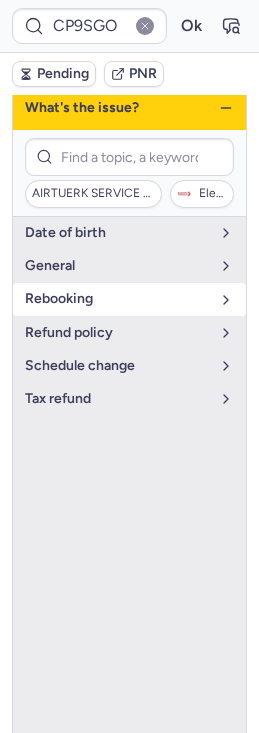 click on "rebooking" at bounding box center (129, 299) 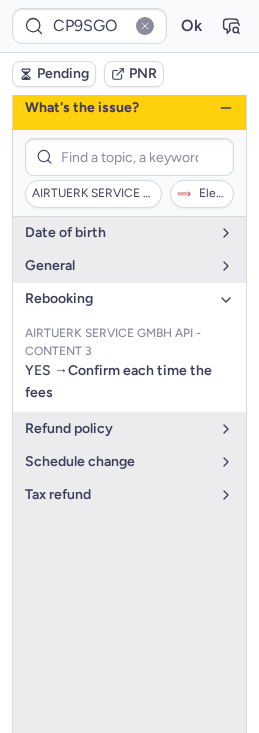 click on "rebooking" at bounding box center (129, 299) 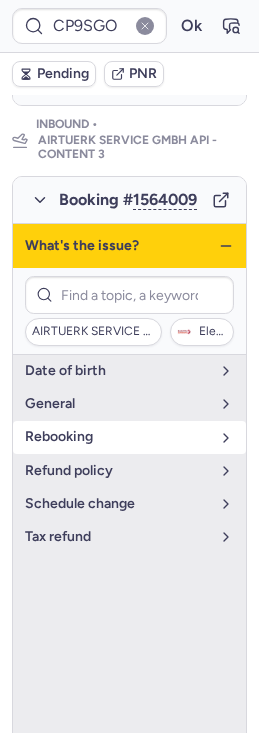 scroll, scrollTop: 1401, scrollLeft: 0, axis: vertical 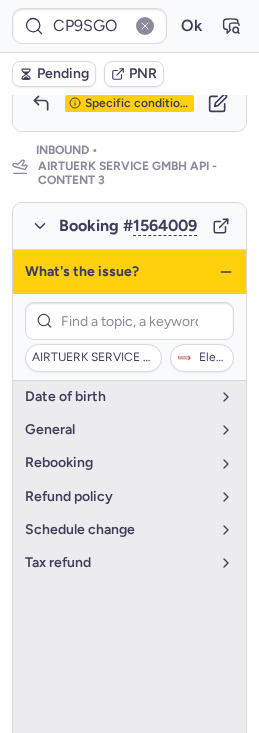 click on "What's the issue?" at bounding box center (129, 272) 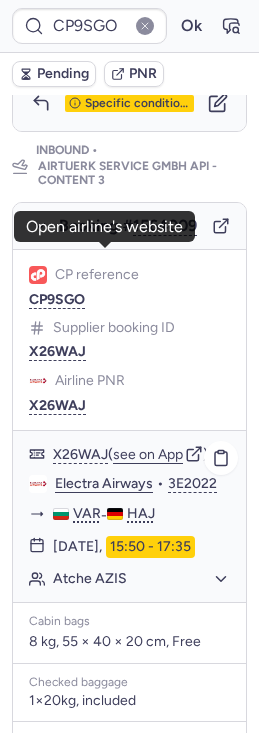 scroll, scrollTop: 1669, scrollLeft: 0, axis: vertical 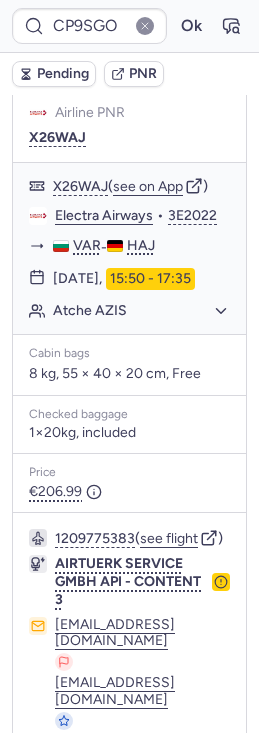 click on "Booking # 1564009 CP reference CP9SGO Supplier booking ID X26WAJ Airline PNR X26WAJ X26WAJ  ( see on App )  Electra Airways  •  3E2022 VAR  -  HAJ 17 Aug 2025,  15:50 - 17:35 Atche AZIS   Cabin bags  8 kg, 55 × 40 × 20 cm, Free Checked baggage 1×20kg, included Price €206.99  1209775383  ( see flight )  AIRTUERK SERVICE GMBH API - CONTENT 3 flugdispo@airtuerk.de flugdispo@airtuerk.de +49 69 2648678 +33 6 98 48 11 21 Specific conditions" 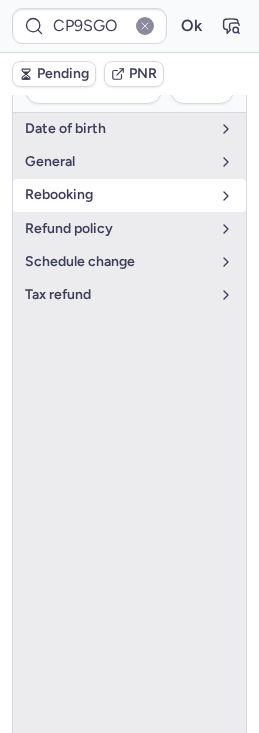 click on "rebooking" at bounding box center [117, 195] 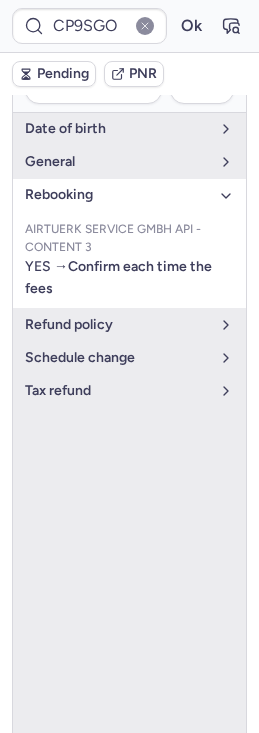 click on "rebooking" at bounding box center (117, 195) 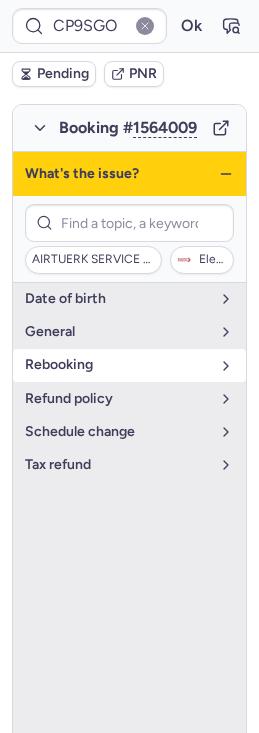 scroll, scrollTop: 1497, scrollLeft: 0, axis: vertical 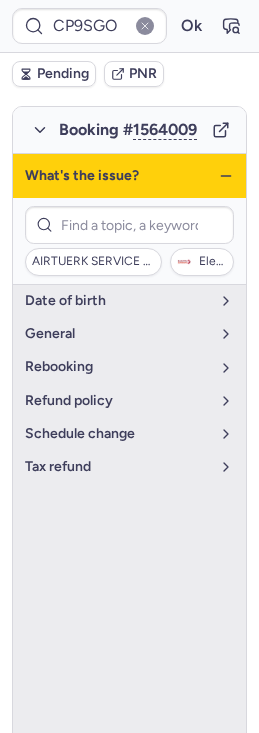 click 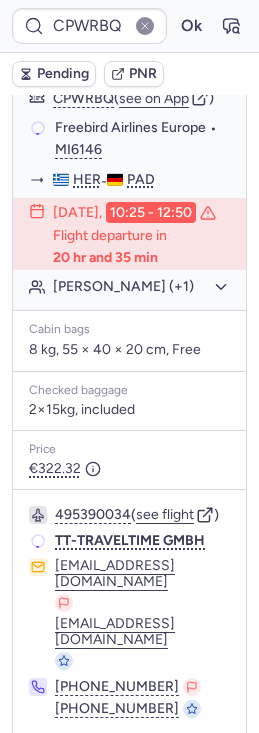 scroll, scrollTop: 393, scrollLeft: 0, axis: vertical 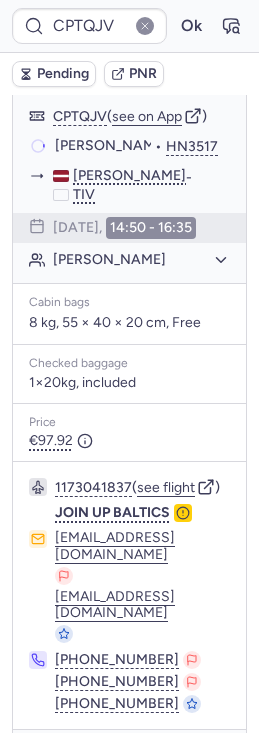 type on "CP2M9Y" 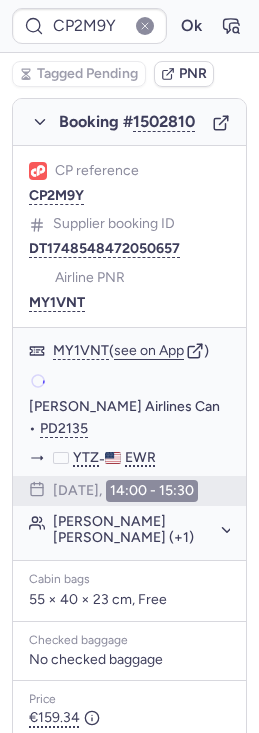 scroll, scrollTop: 390, scrollLeft: 0, axis: vertical 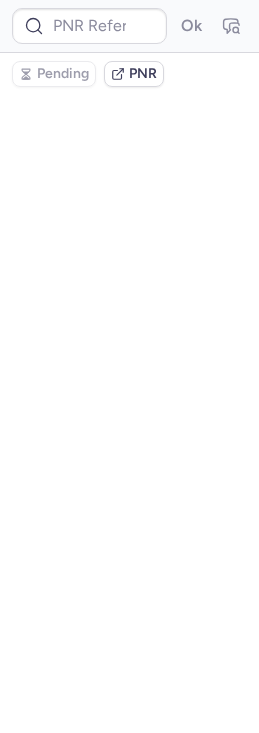 type on "CPUDZY" 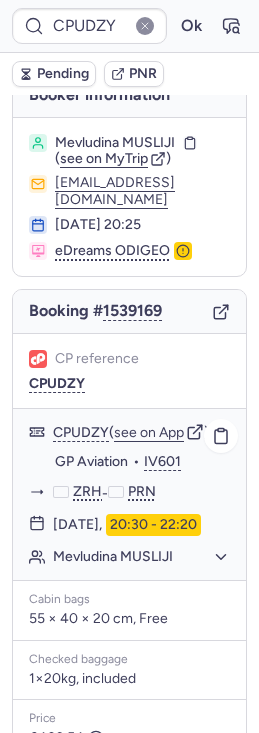 scroll, scrollTop: 0, scrollLeft: 0, axis: both 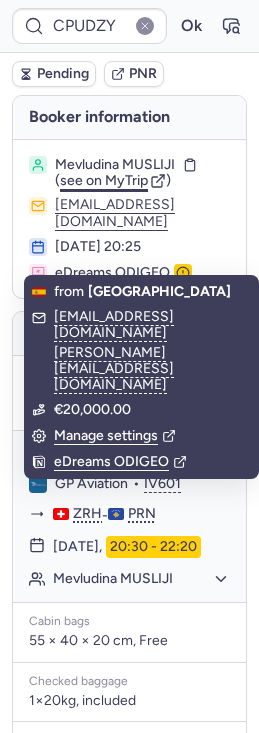 click on "see on MyTrip" at bounding box center (104, 180) 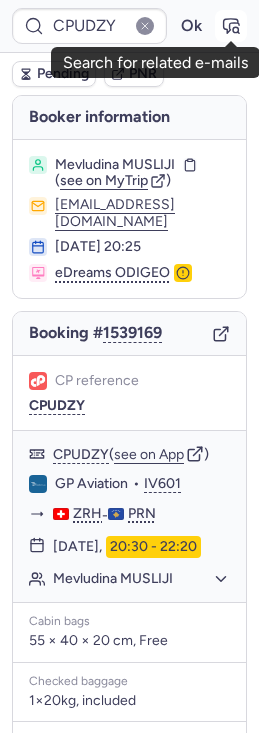 click 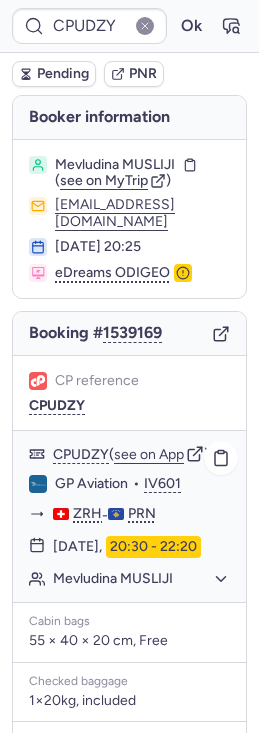 scroll, scrollTop: 319, scrollLeft: 0, axis: vertical 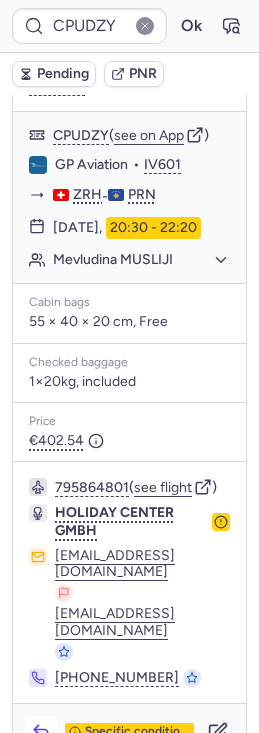 click 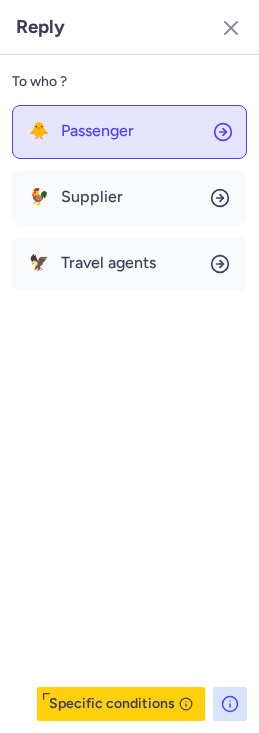 click on "Passenger" at bounding box center (97, 131) 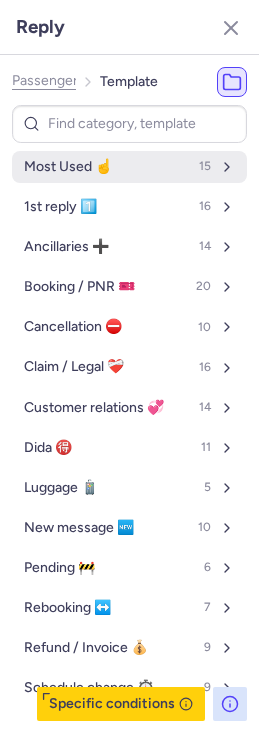 click on "Most Used ☝️ 15" at bounding box center [129, 167] 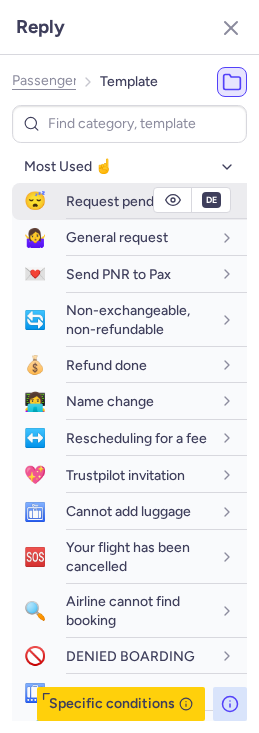 click on "Request pending" at bounding box center (119, 201) 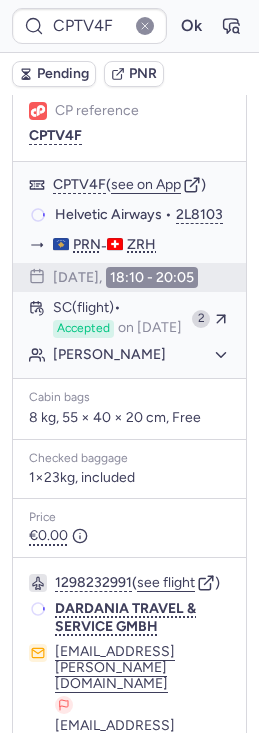 scroll, scrollTop: 319, scrollLeft: 0, axis: vertical 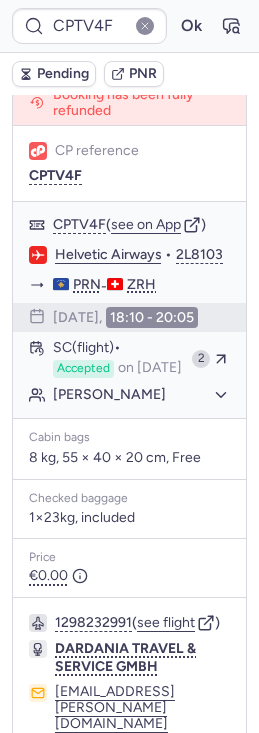 type on "CPUDZY" 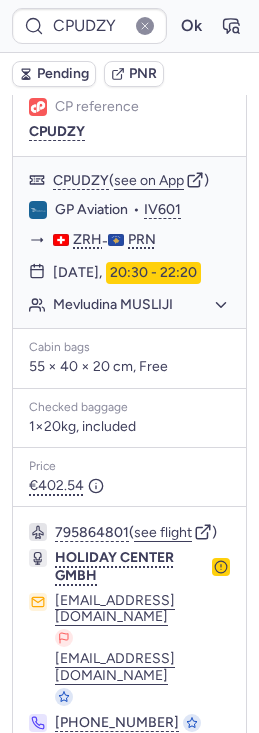 scroll, scrollTop: 319, scrollLeft: 0, axis: vertical 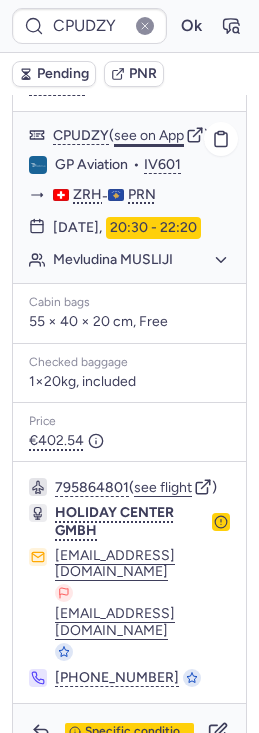 click on "see on App" 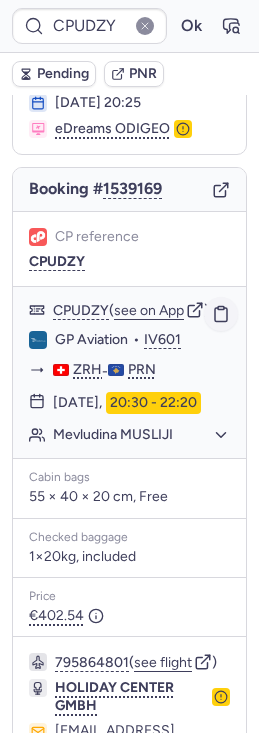 scroll, scrollTop: 0, scrollLeft: 0, axis: both 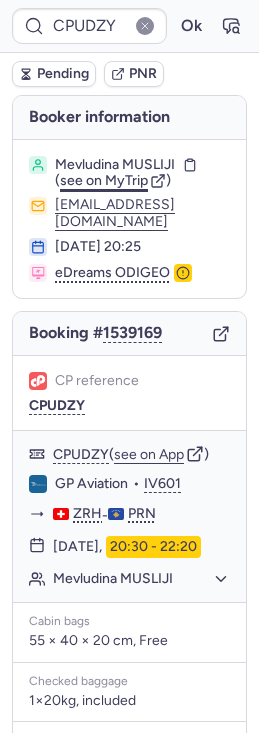 click on "see on MyTrip" at bounding box center [104, 180] 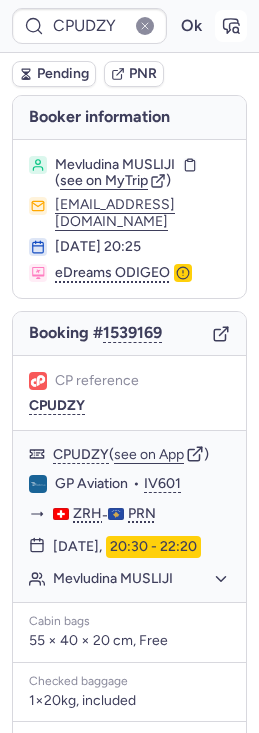 click 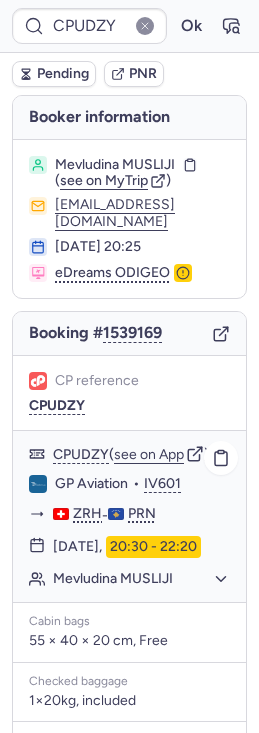scroll, scrollTop: 319, scrollLeft: 0, axis: vertical 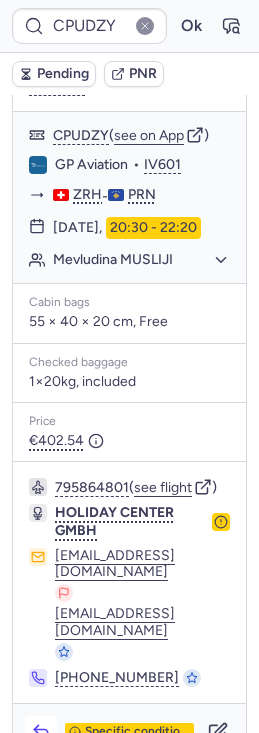 click 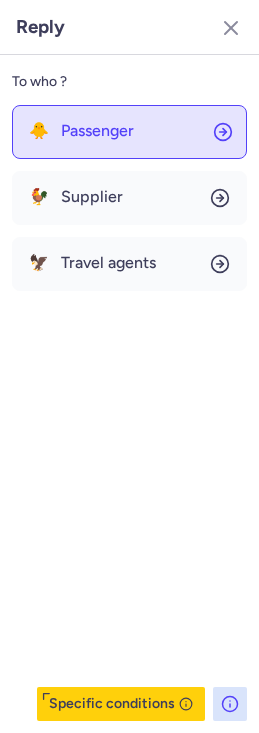 click on "🐥 Passenger" 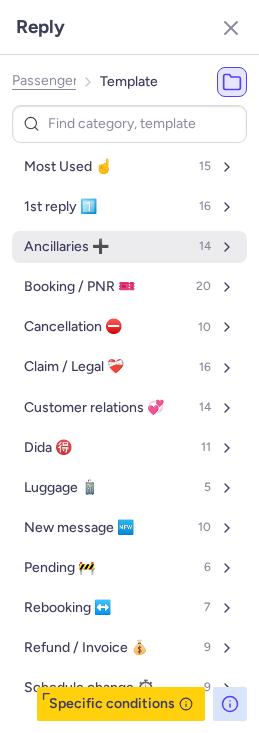 click on "Ancillaries ➕" at bounding box center (66, 247) 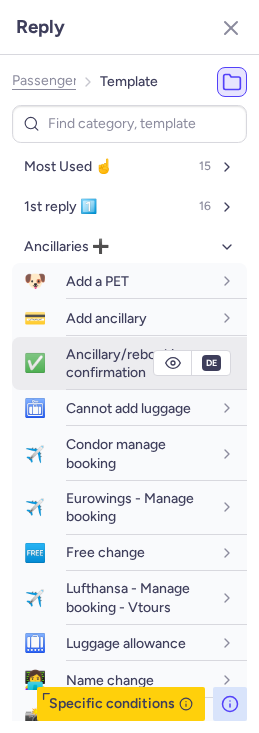 click on "Ancillary/rebooking confirmation" at bounding box center [128, 363] 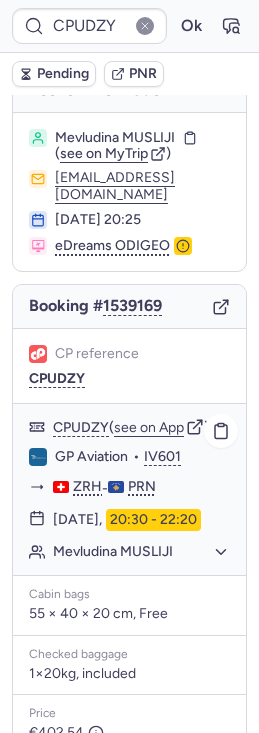 scroll, scrollTop: 0, scrollLeft: 0, axis: both 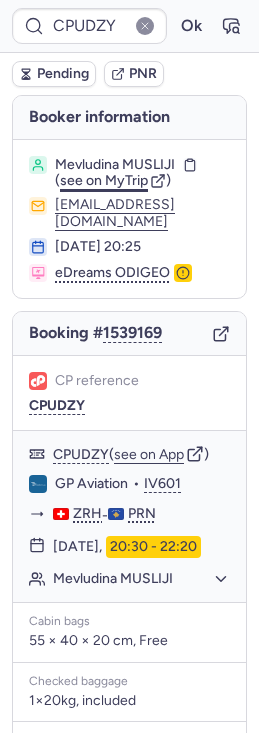 click on "see on MyTrip" at bounding box center [104, 180] 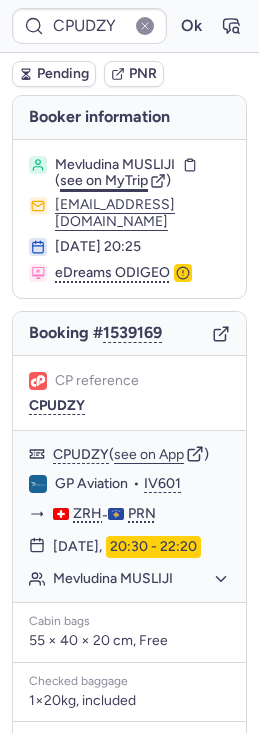 type on "CPVWAD" 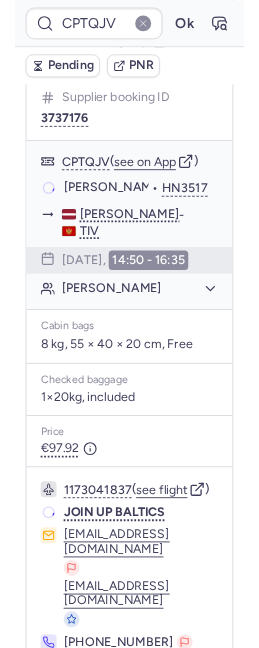 scroll, scrollTop: 320, scrollLeft: 0, axis: vertical 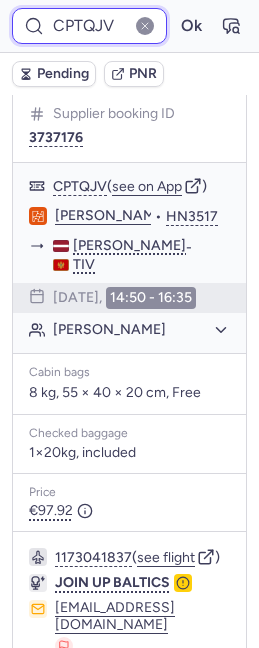 click on "CPTQJV" at bounding box center (89, 26) 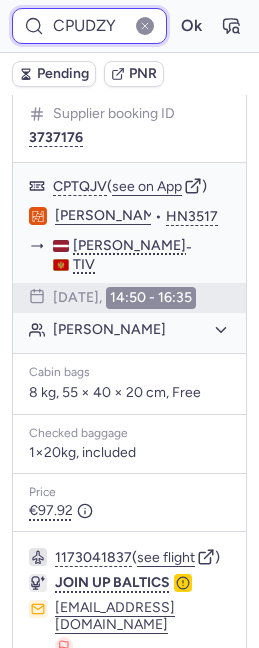 click on "Ok" at bounding box center [191, 26] 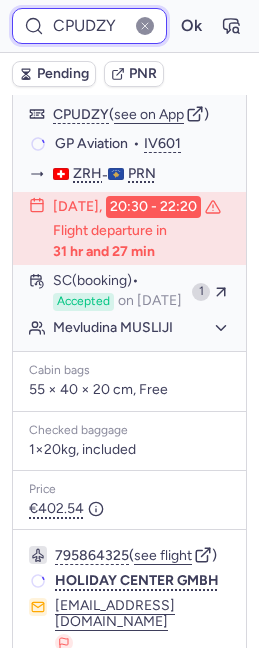 scroll, scrollTop: 320, scrollLeft: 0, axis: vertical 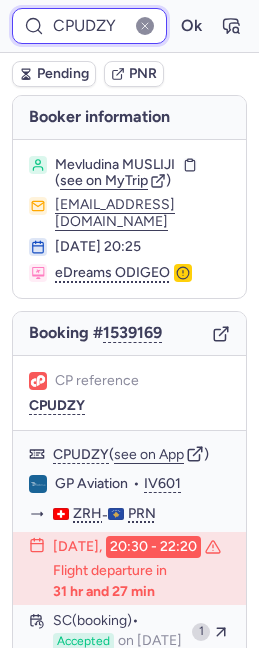 click on "CPUDZY" at bounding box center [89, 26] 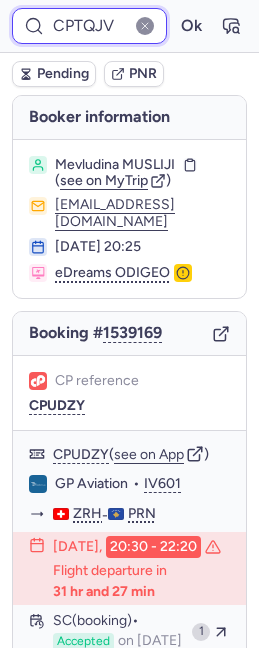 click on "CPTQJV" at bounding box center (89, 26) 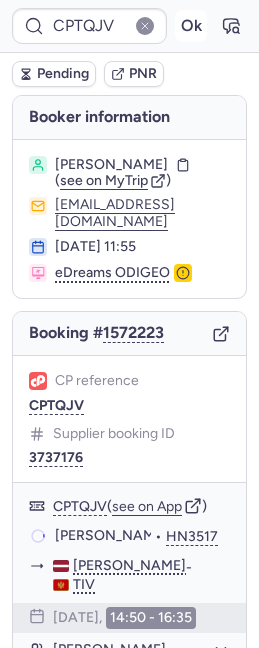 click on "Ok" at bounding box center (191, 26) 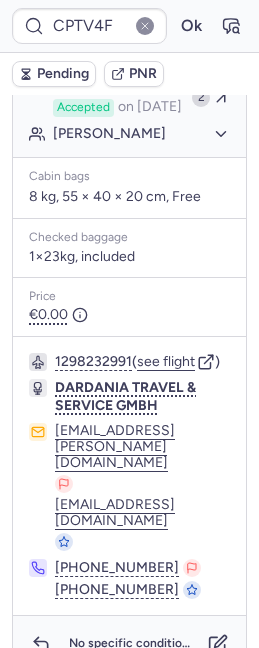 scroll, scrollTop: 246, scrollLeft: 0, axis: vertical 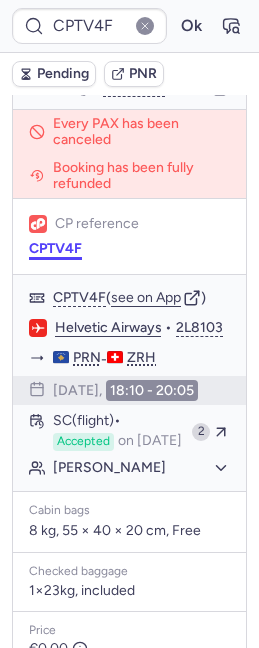 click on "CPTV4F" at bounding box center [55, 249] 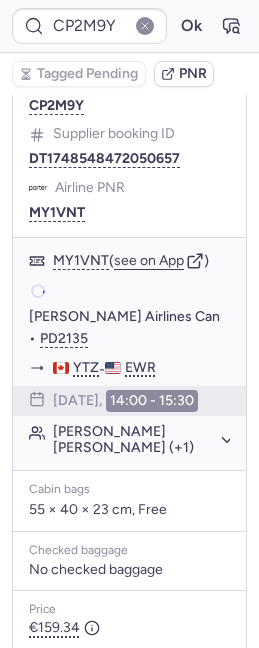scroll, scrollTop: 475, scrollLeft: 0, axis: vertical 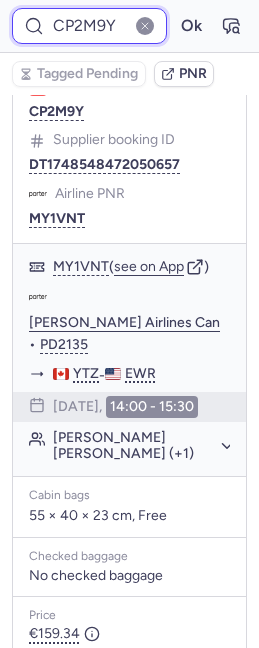 click on "CP2M9Y" at bounding box center [89, 26] 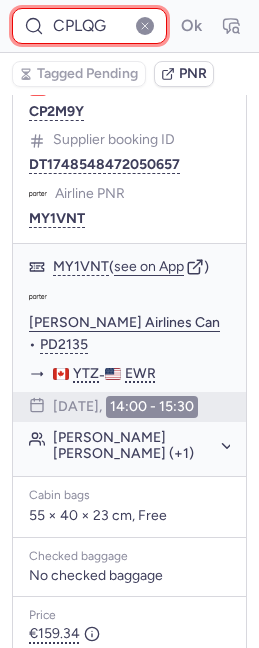 type on "CPLQGF" 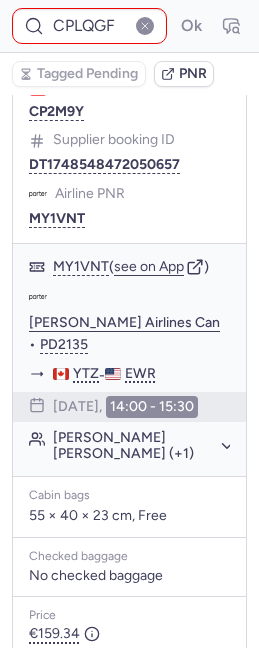 click at bounding box center [145, 26] 